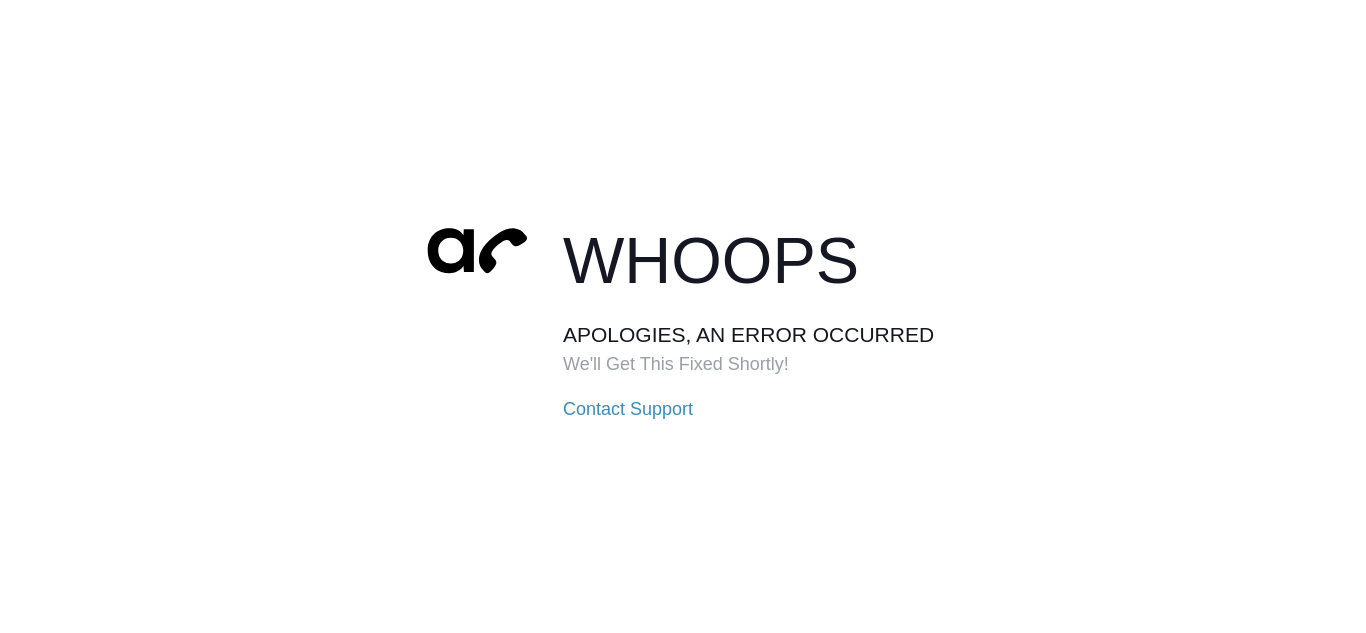 scroll, scrollTop: 0, scrollLeft: 0, axis: both 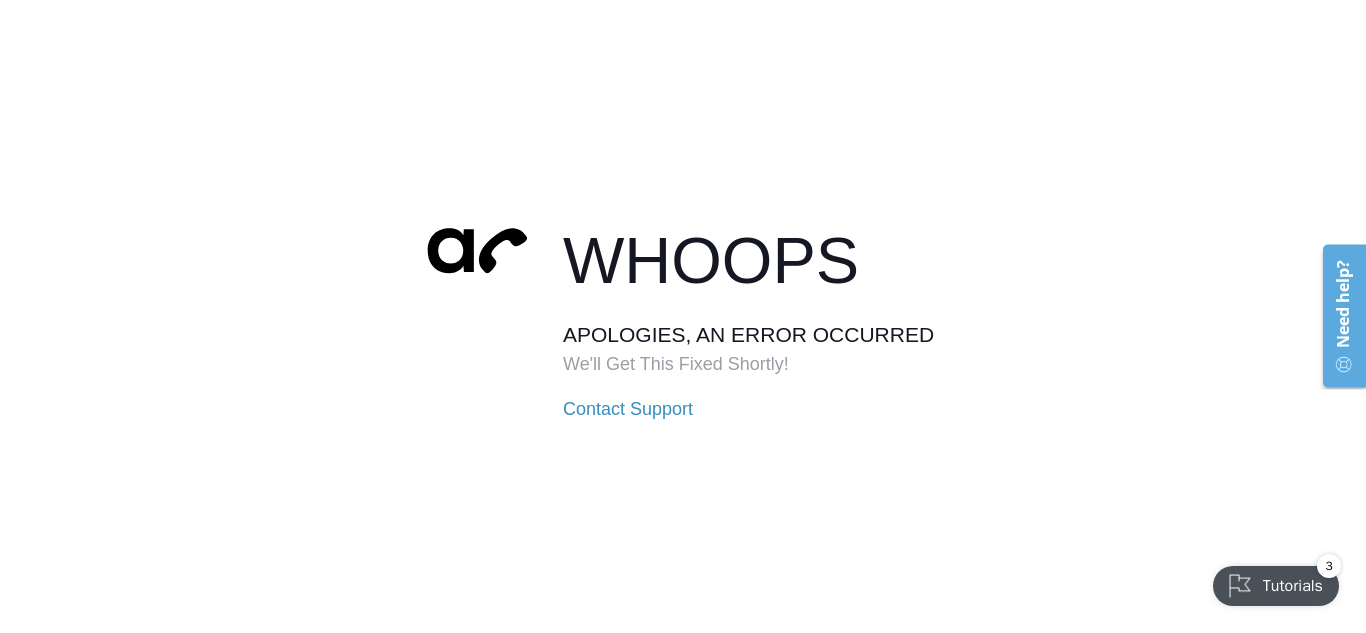 drag, startPoint x: 108, startPoint y: 208, endPoint x: 108, endPoint y: 231, distance: 23 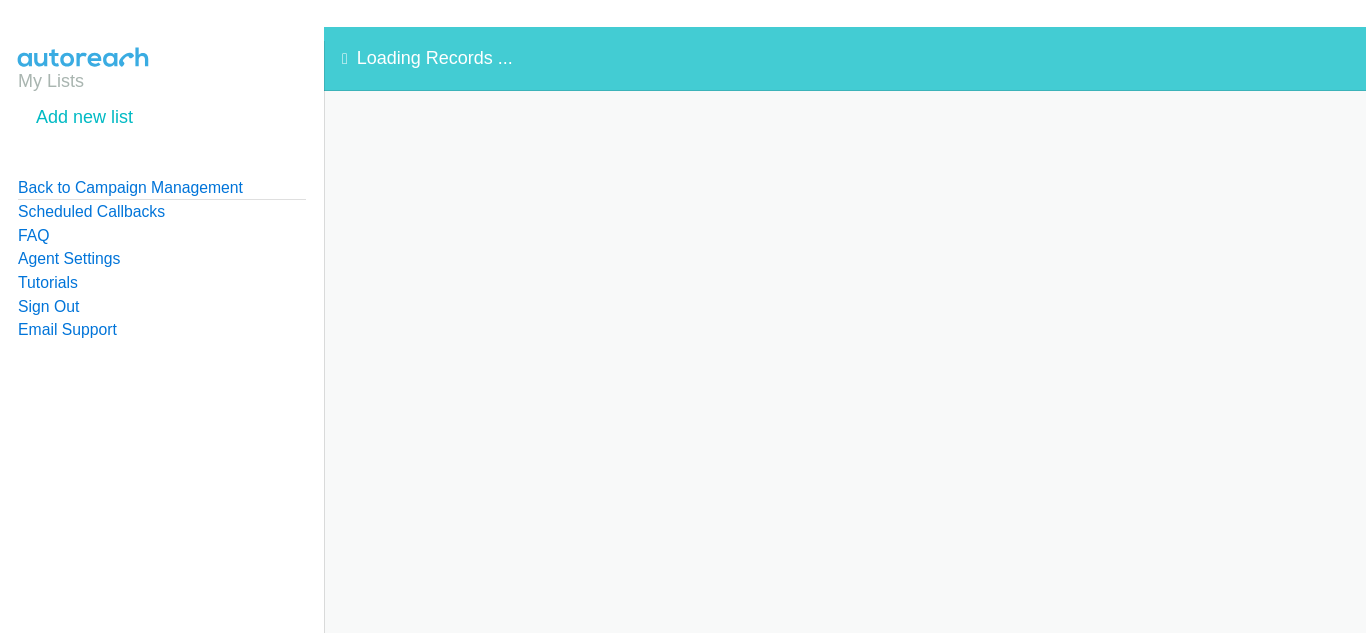 scroll, scrollTop: 0, scrollLeft: 0, axis: both 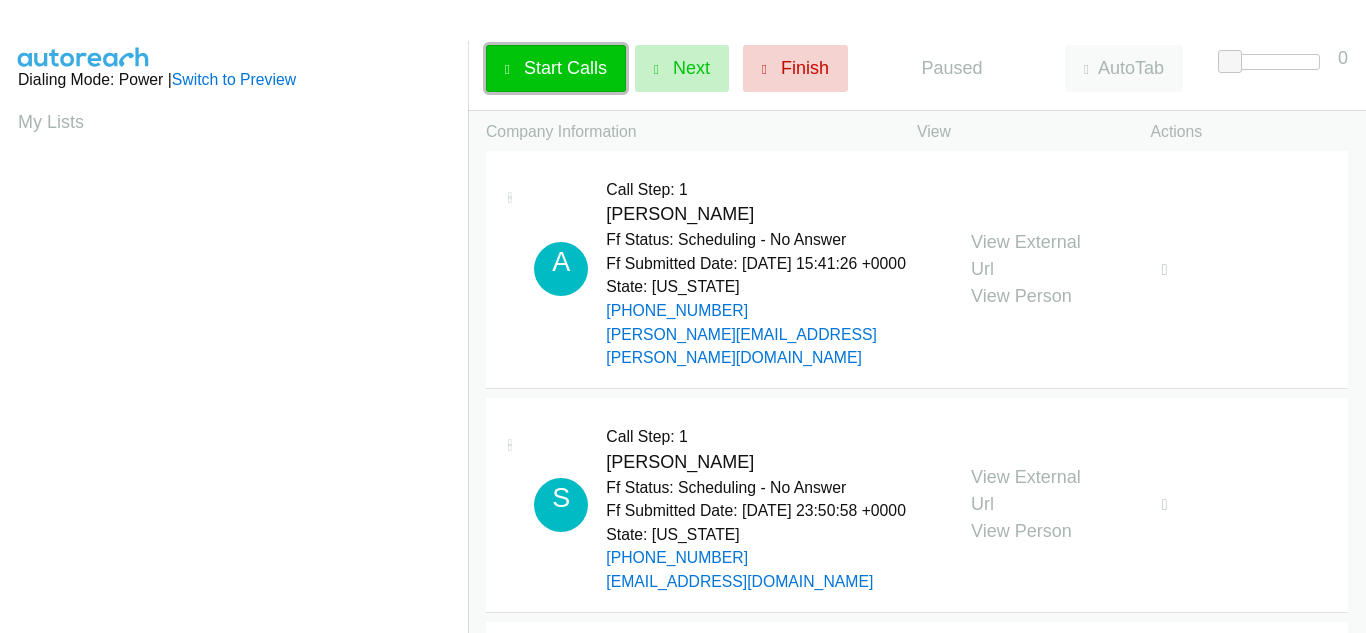 click on "Start Calls" at bounding box center [565, 68] 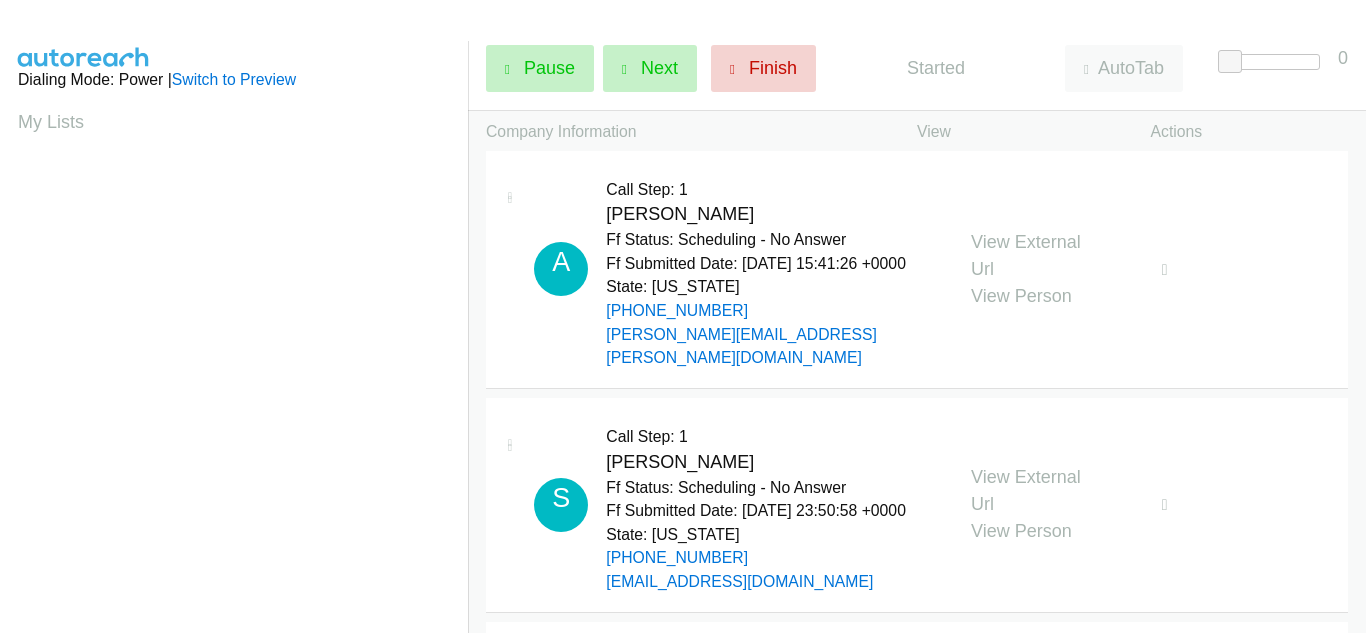 scroll, scrollTop: 0, scrollLeft: 0, axis: both 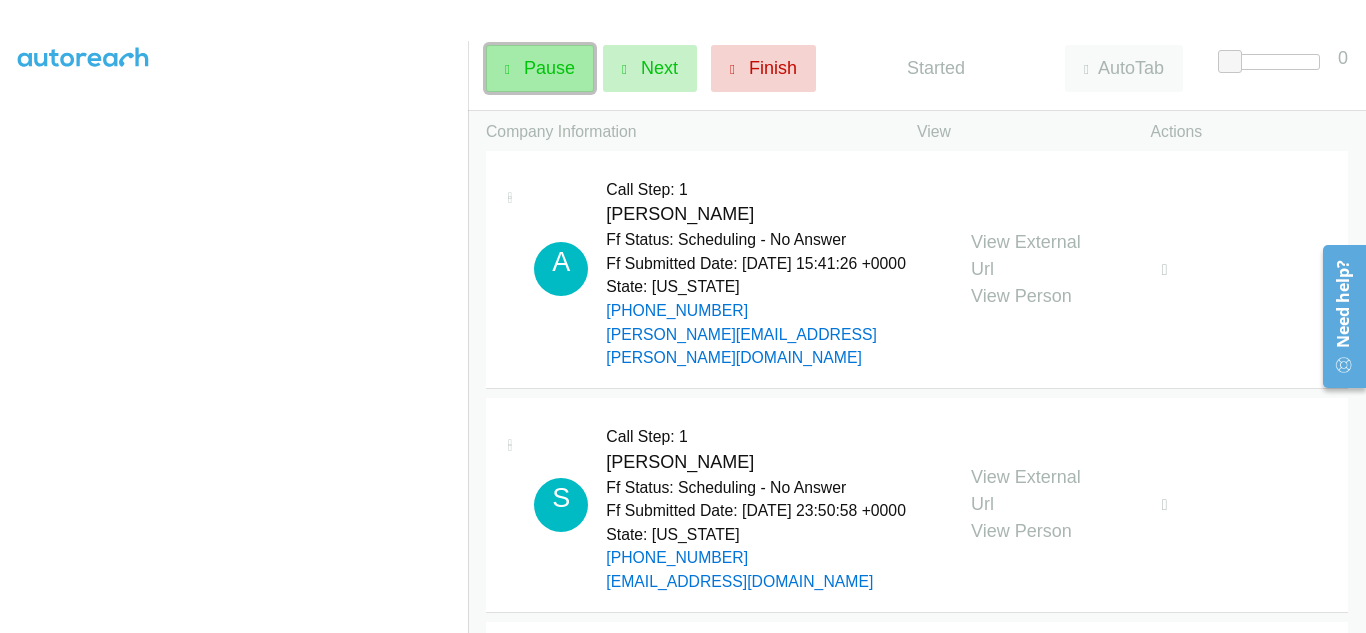 click on "Pause" at bounding box center [549, 68] 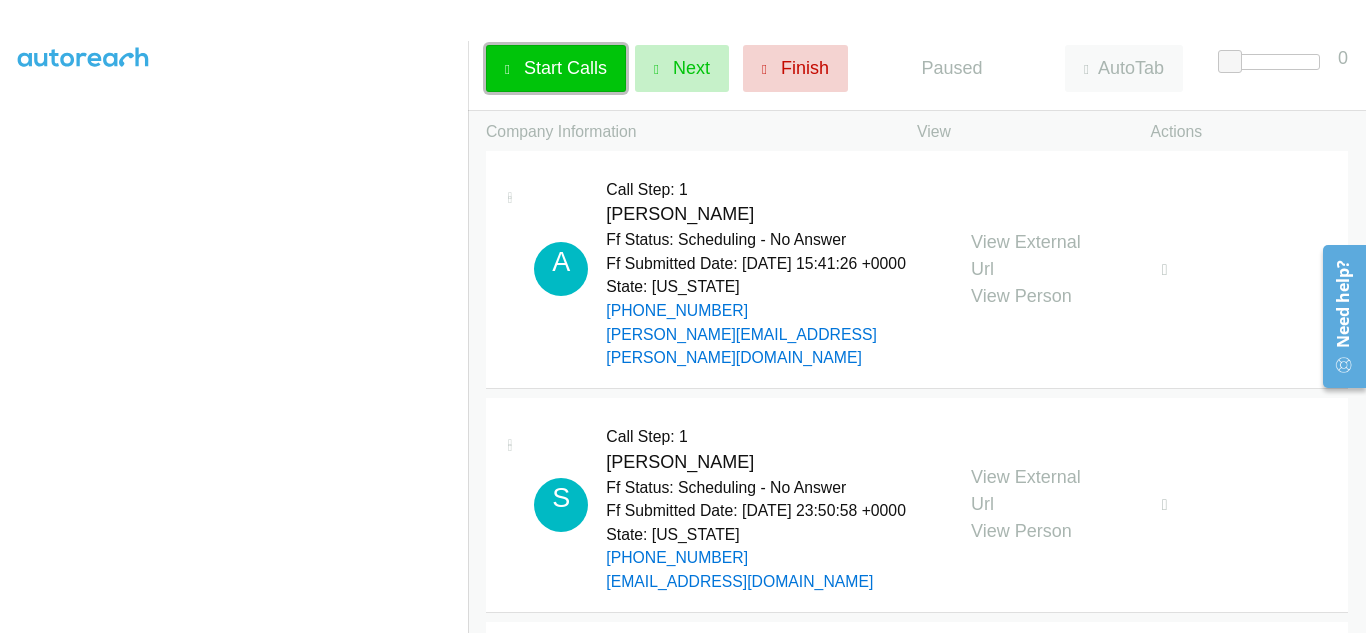 click on "Start Calls" at bounding box center [565, 68] 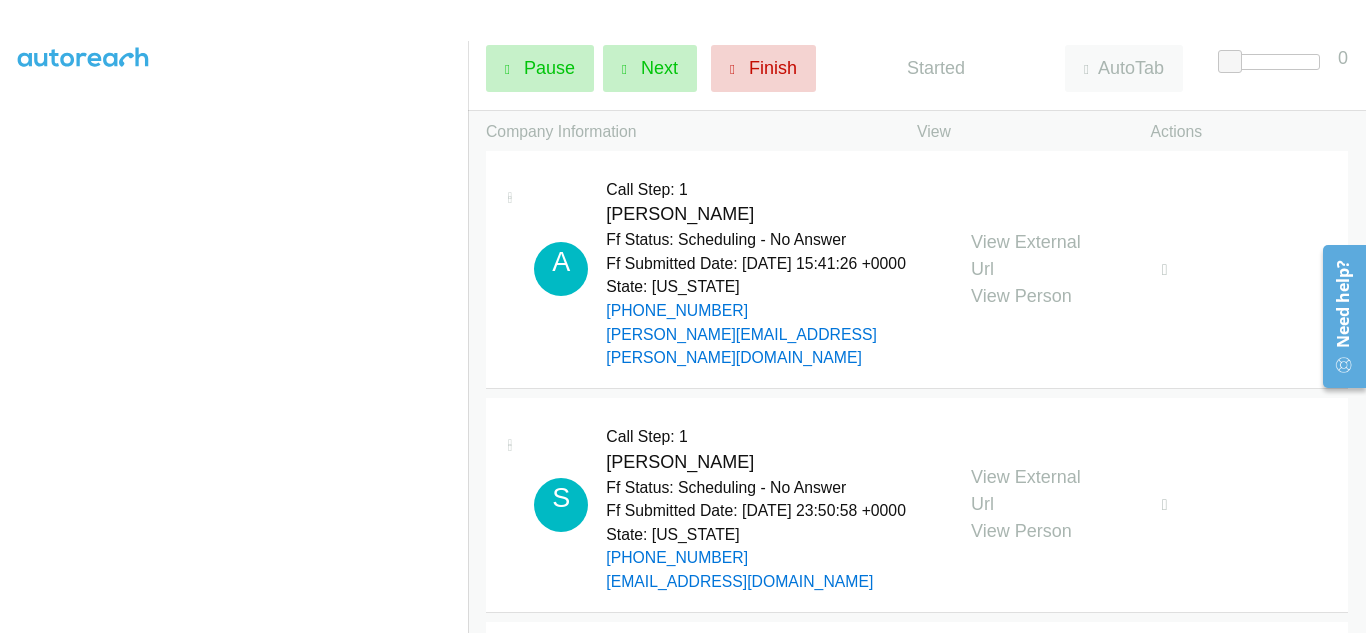 scroll, scrollTop: 0, scrollLeft: 0, axis: both 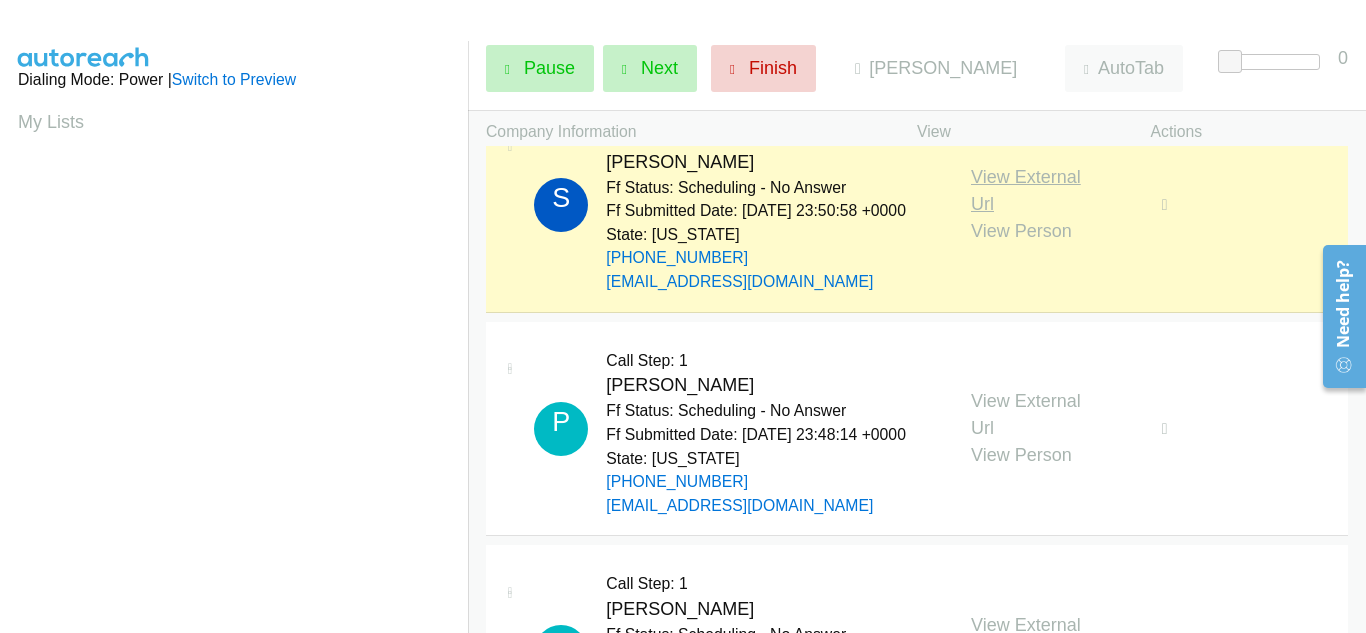 click on "View External Url" at bounding box center (1026, 190) 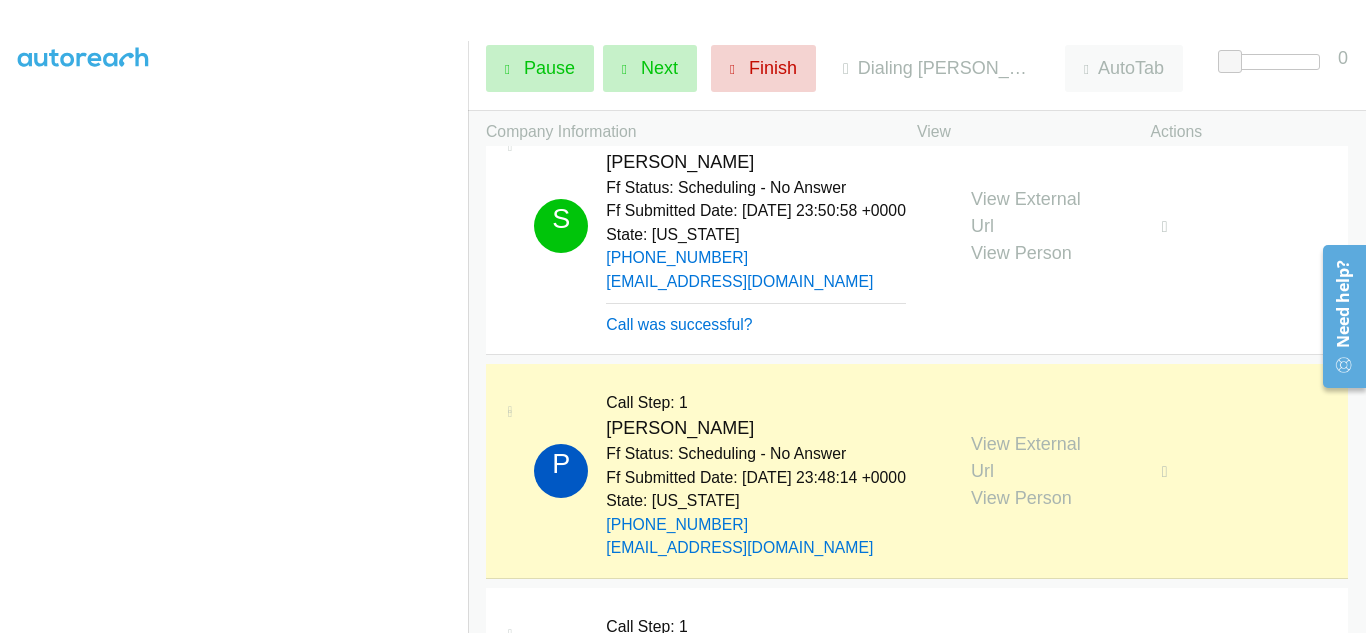 scroll, scrollTop: 300, scrollLeft: 0, axis: vertical 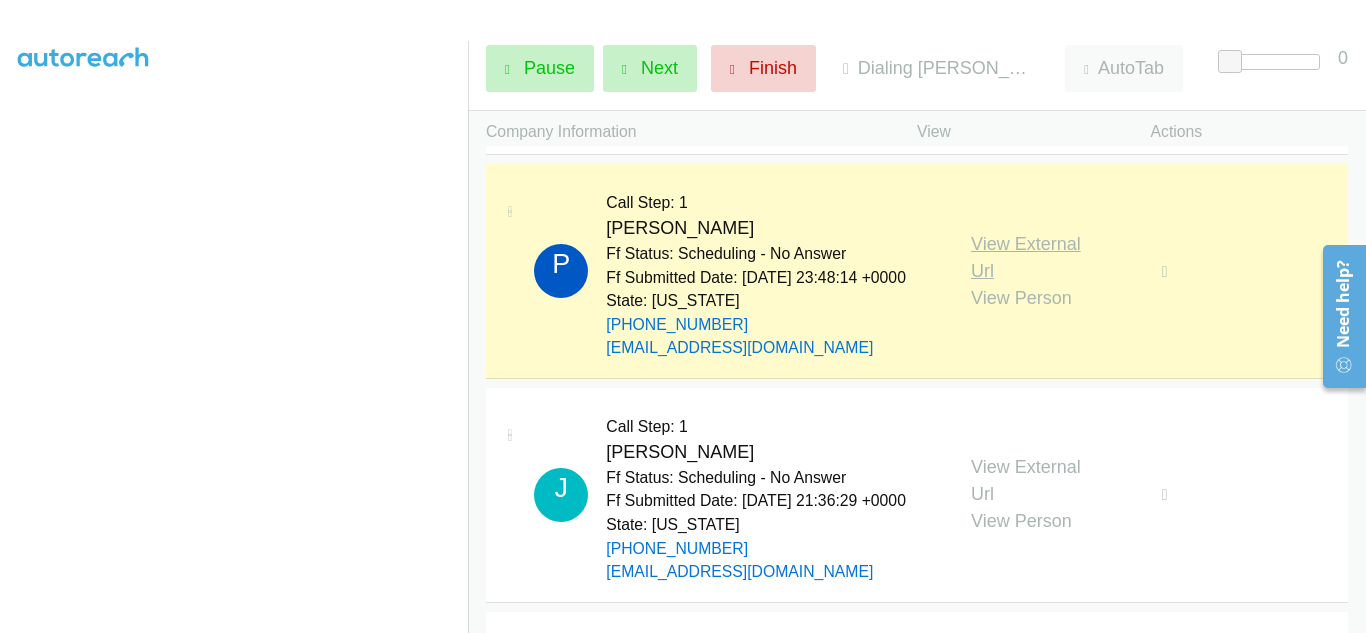 click on "View External Url" at bounding box center [1026, 257] 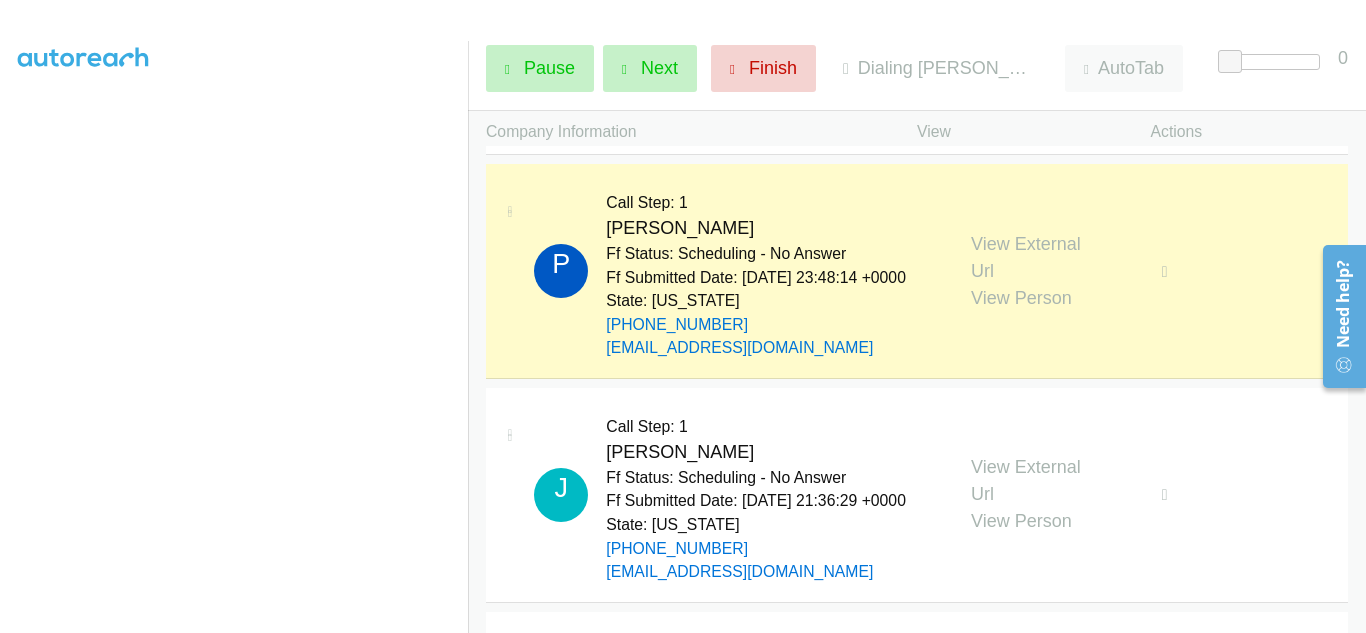 scroll, scrollTop: 488, scrollLeft: 0, axis: vertical 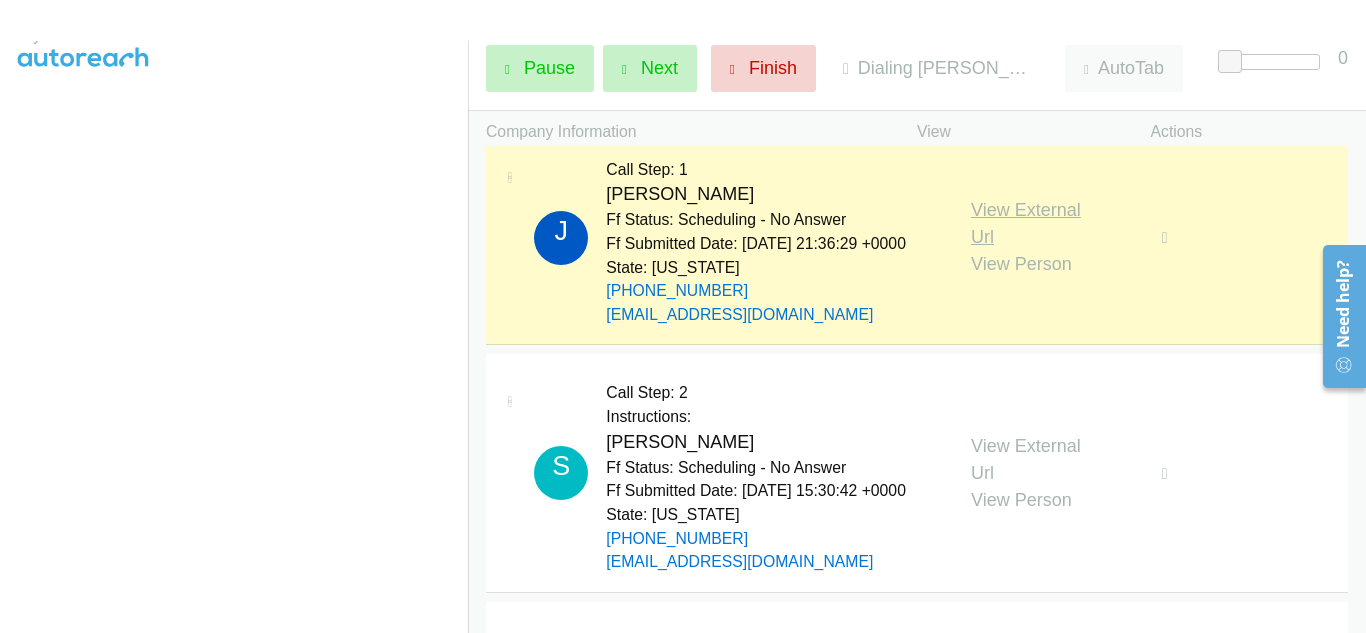 click on "View External Url" at bounding box center (1026, 223) 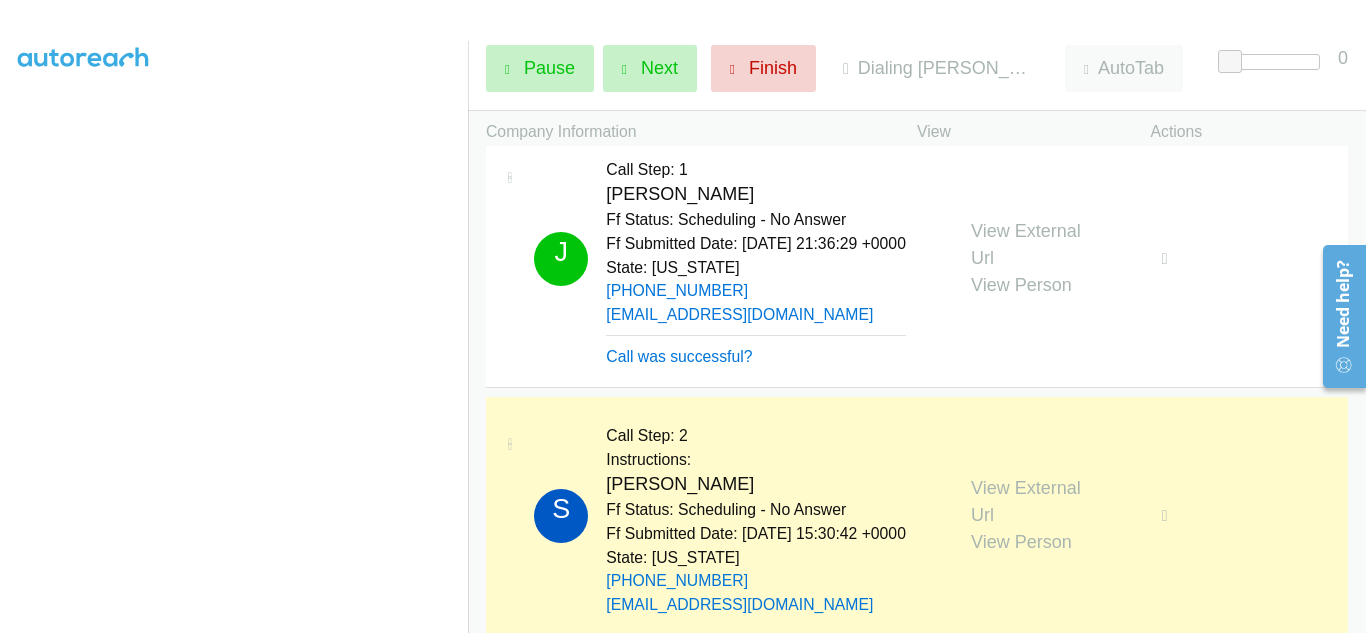 scroll, scrollTop: 488, scrollLeft: 0, axis: vertical 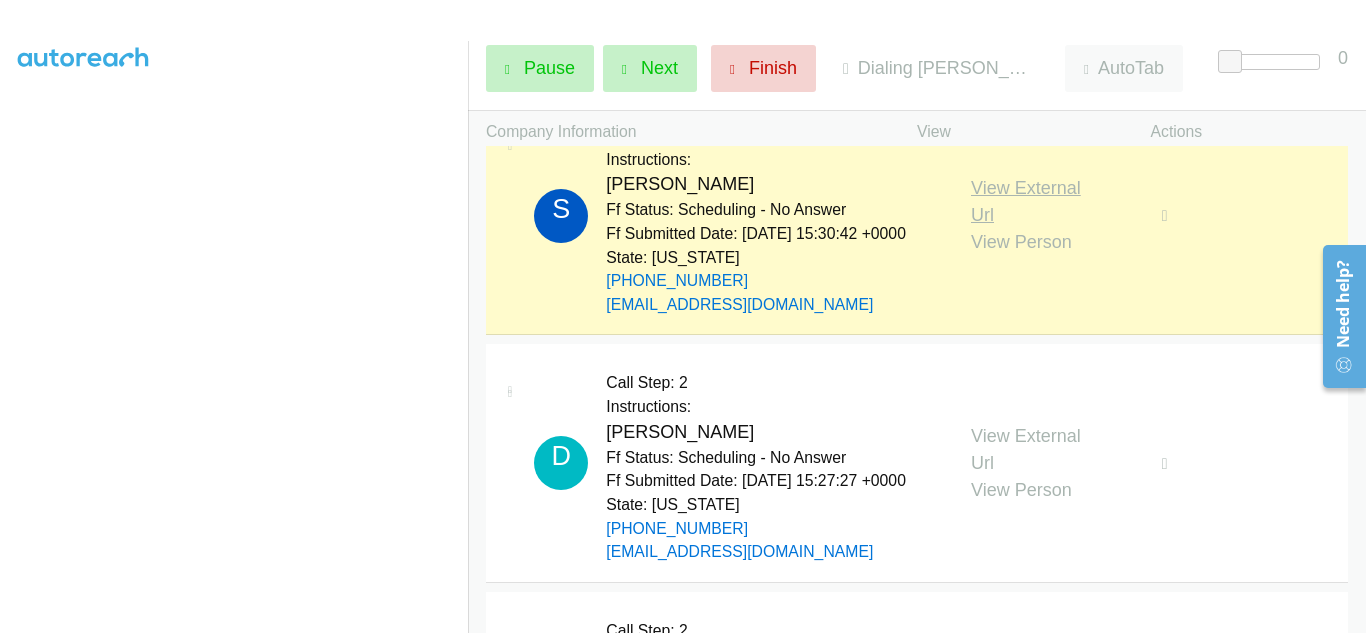 click on "View External Url" at bounding box center [1026, 201] 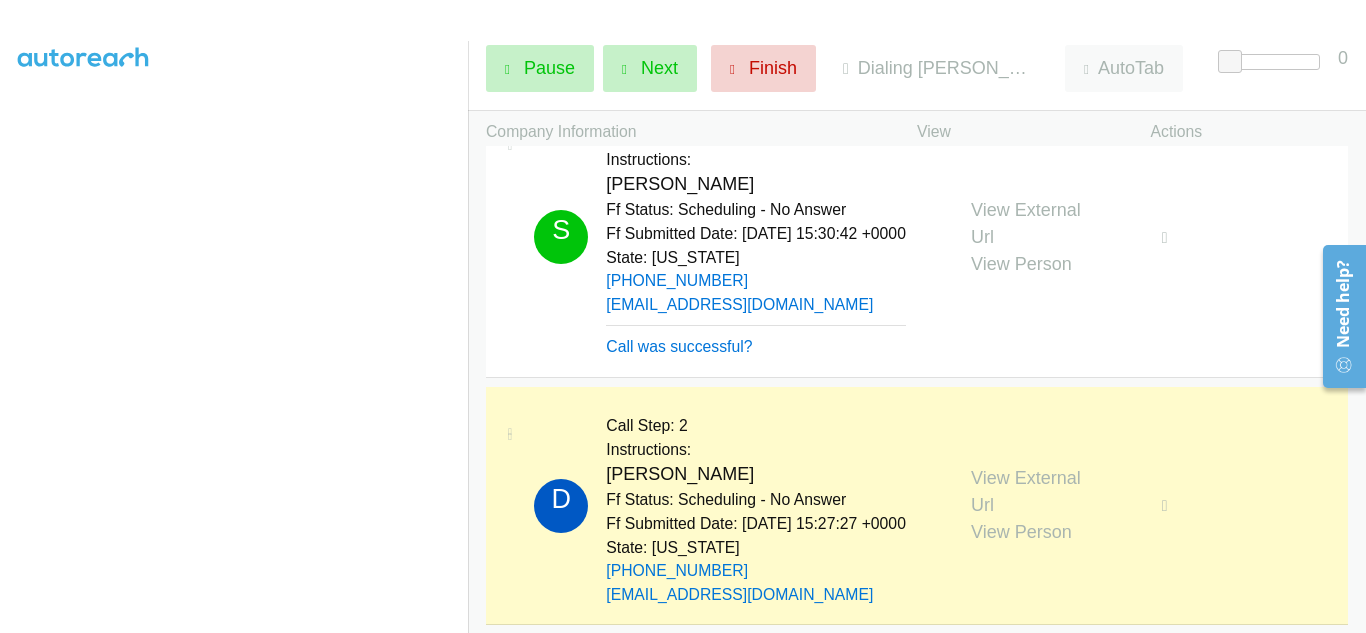scroll, scrollTop: 88, scrollLeft: 0, axis: vertical 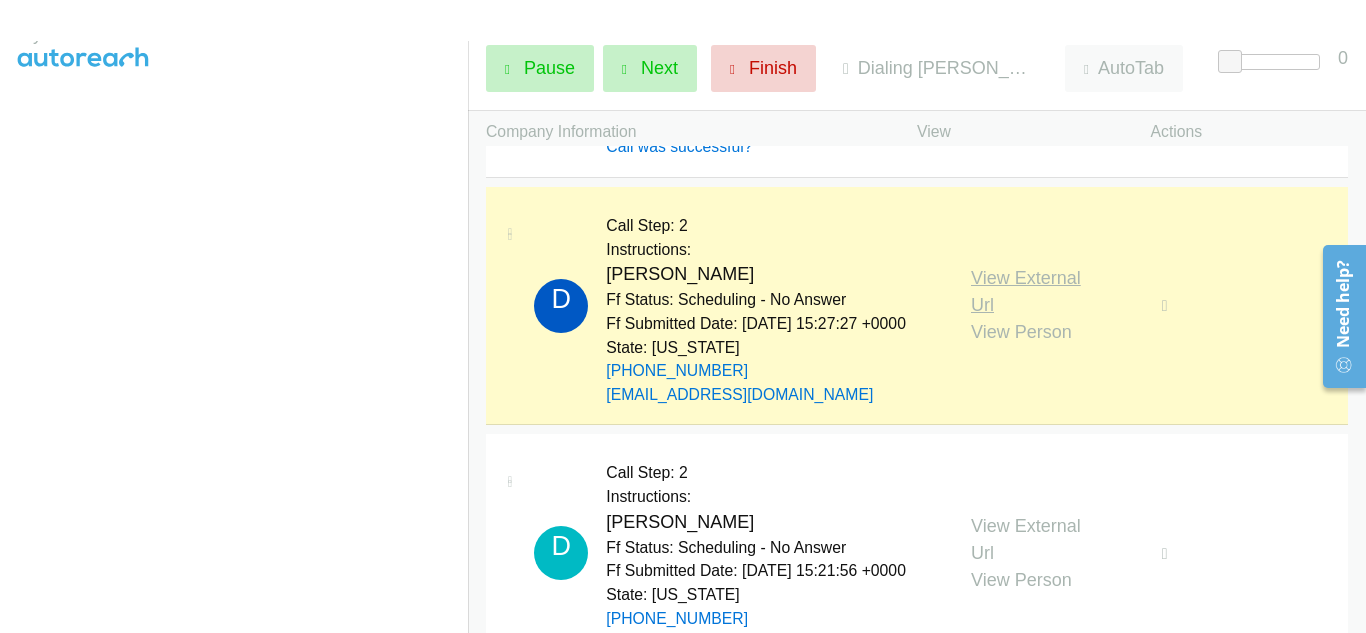 click on "View External Url" at bounding box center [1026, 291] 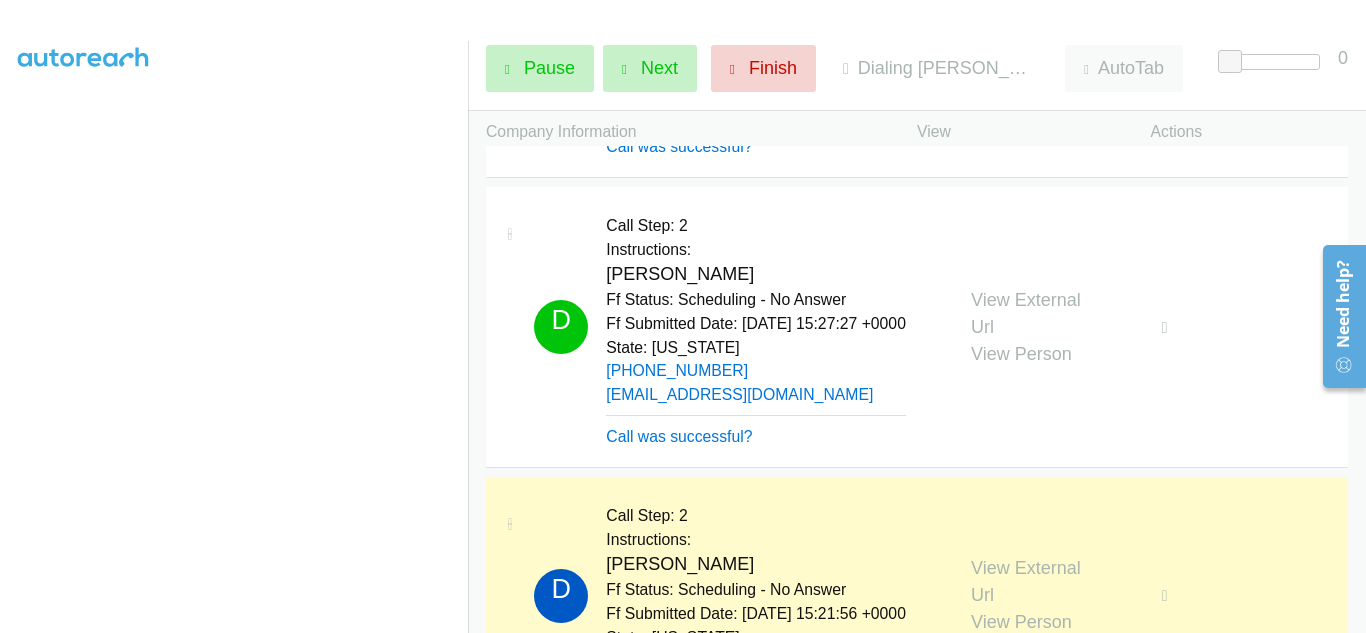 scroll, scrollTop: 189, scrollLeft: 0, axis: vertical 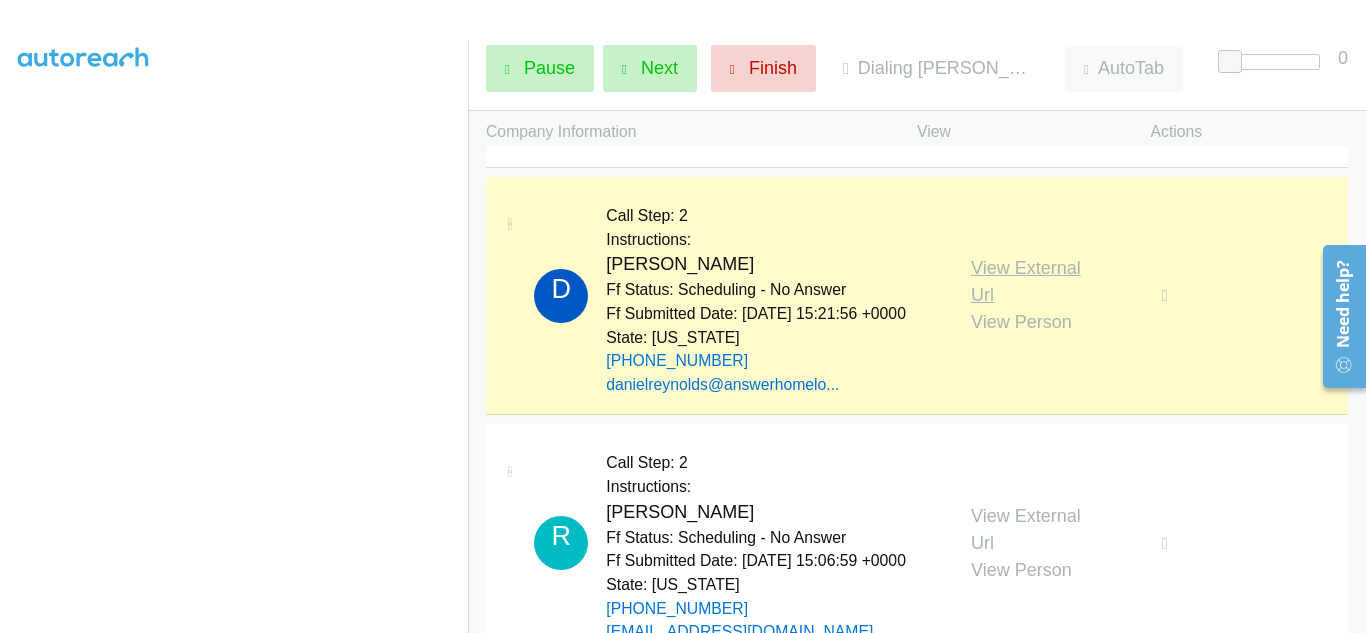 click on "View External Url" at bounding box center [1026, 281] 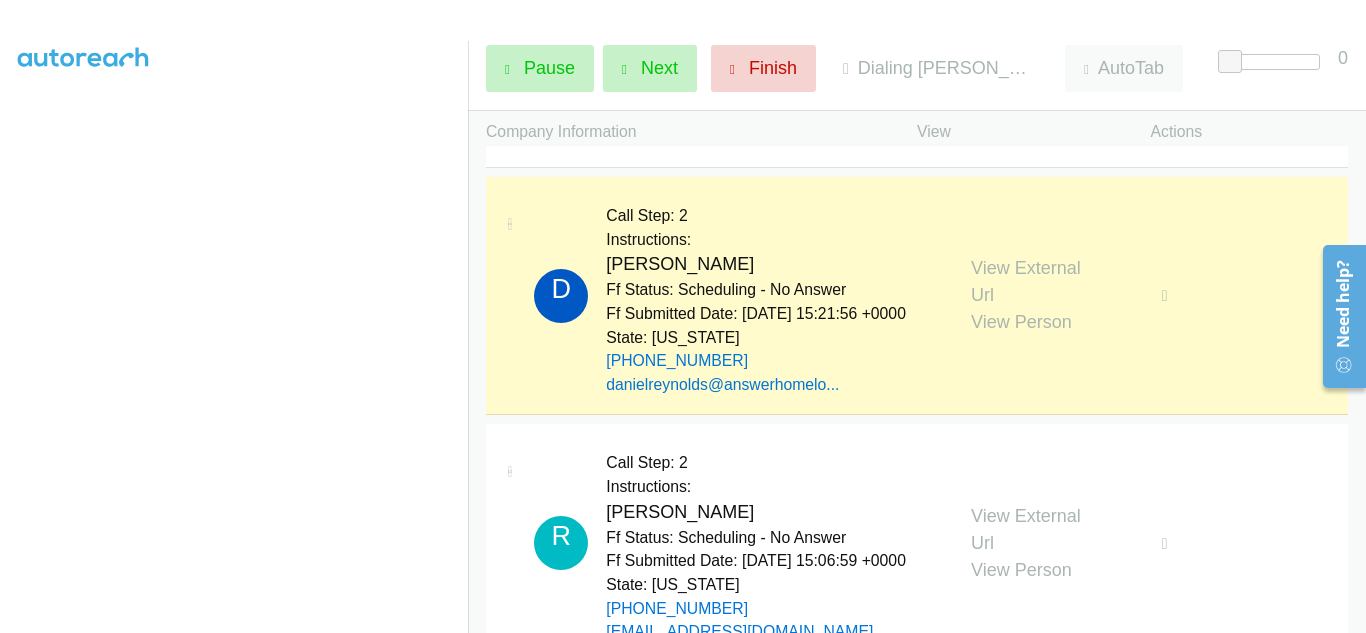 scroll, scrollTop: 488, scrollLeft: 0, axis: vertical 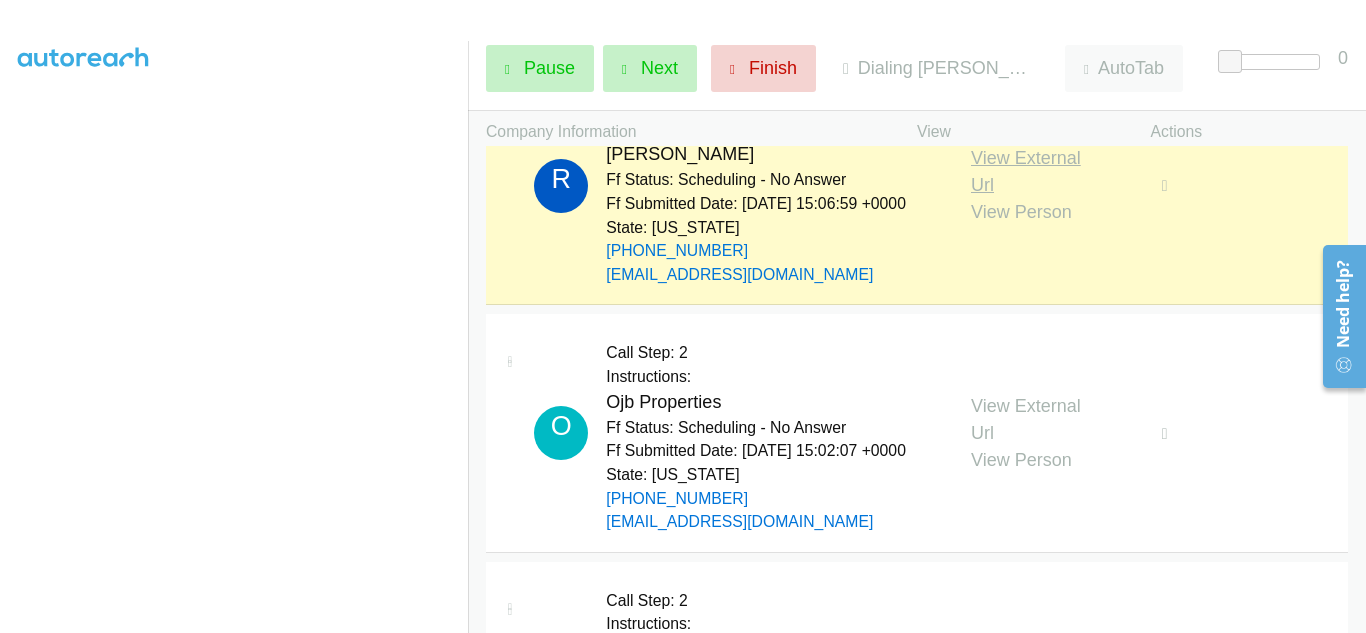 click on "View External Url" at bounding box center [1026, 171] 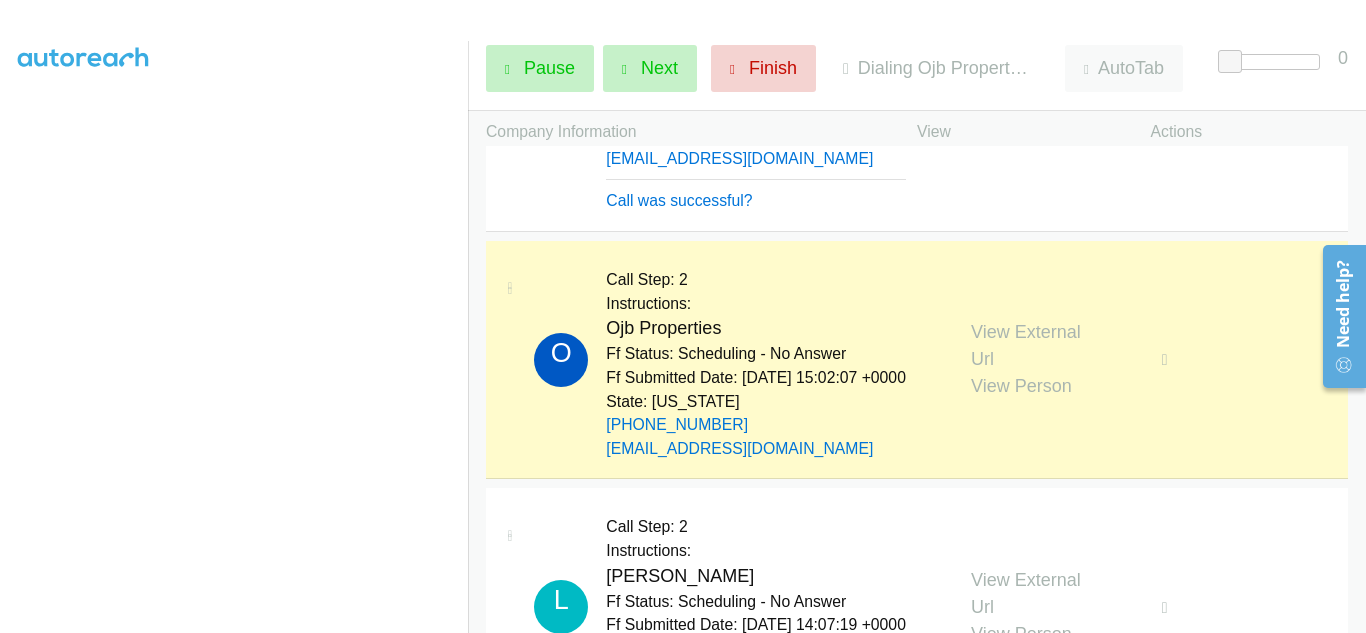 scroll, scrollTop: 2300, scrollLeft: 0, axis: vertical 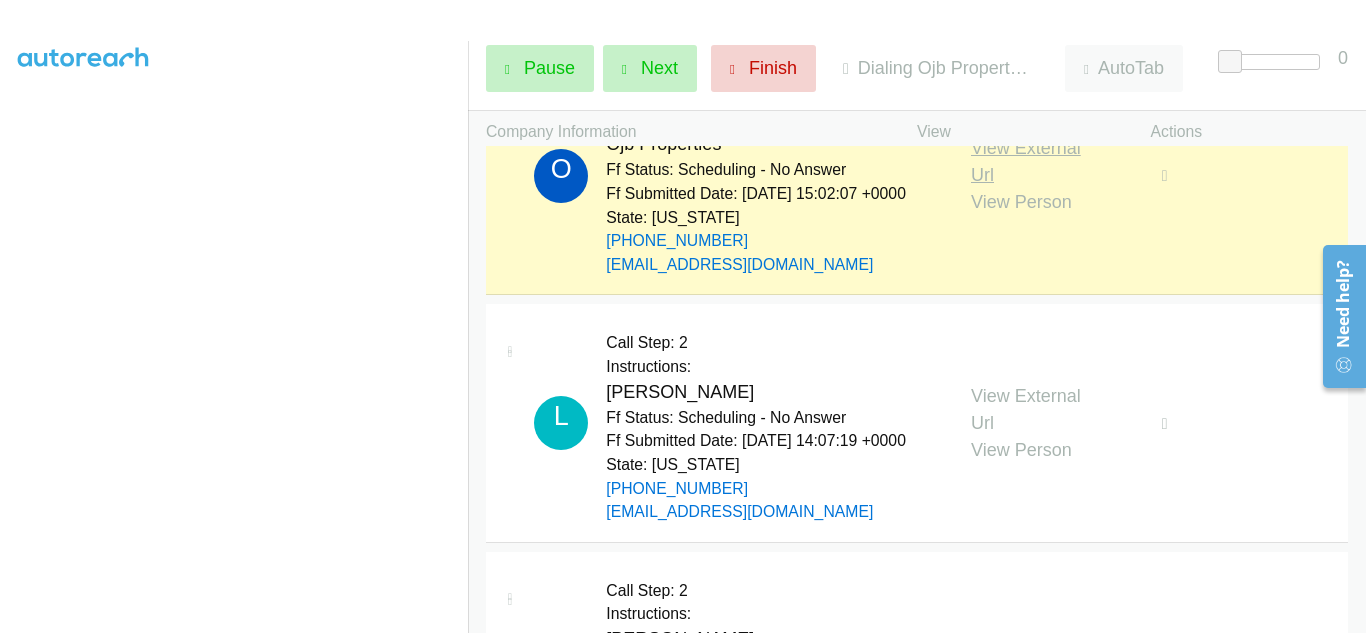 click on "View External Url" at bounding box center (1026, 161) 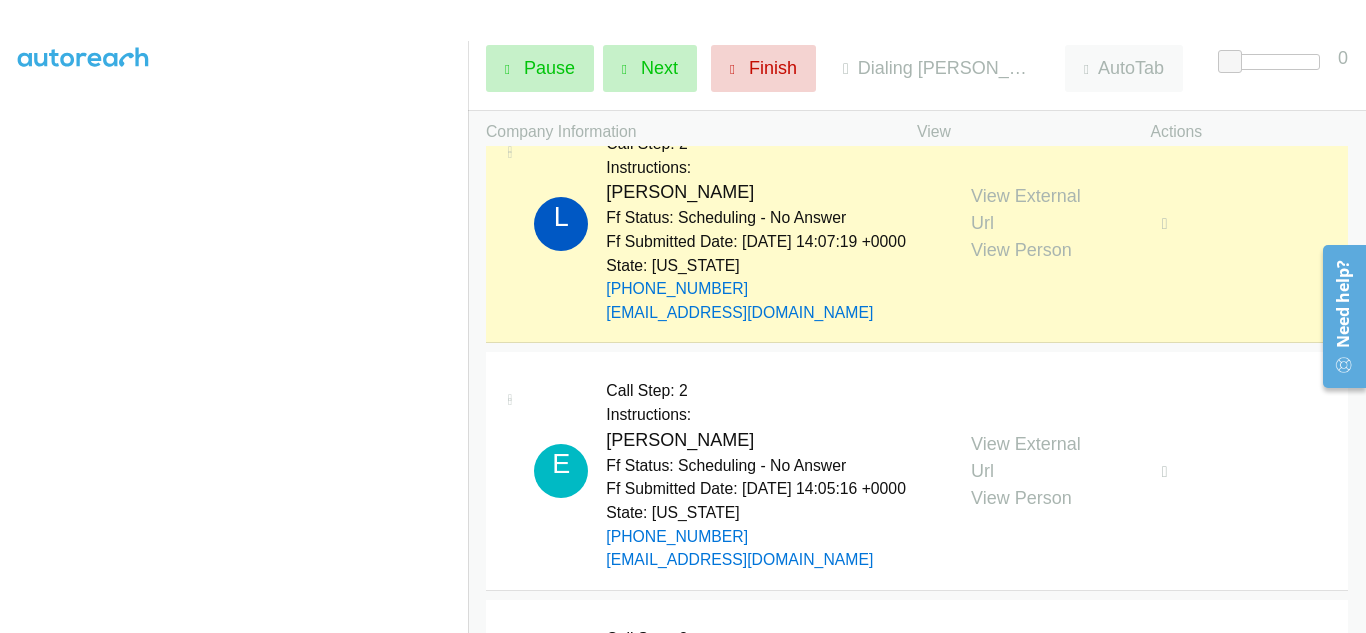 scroll, scrollTop: 2600, scrollLeft: 0, axis: vertical 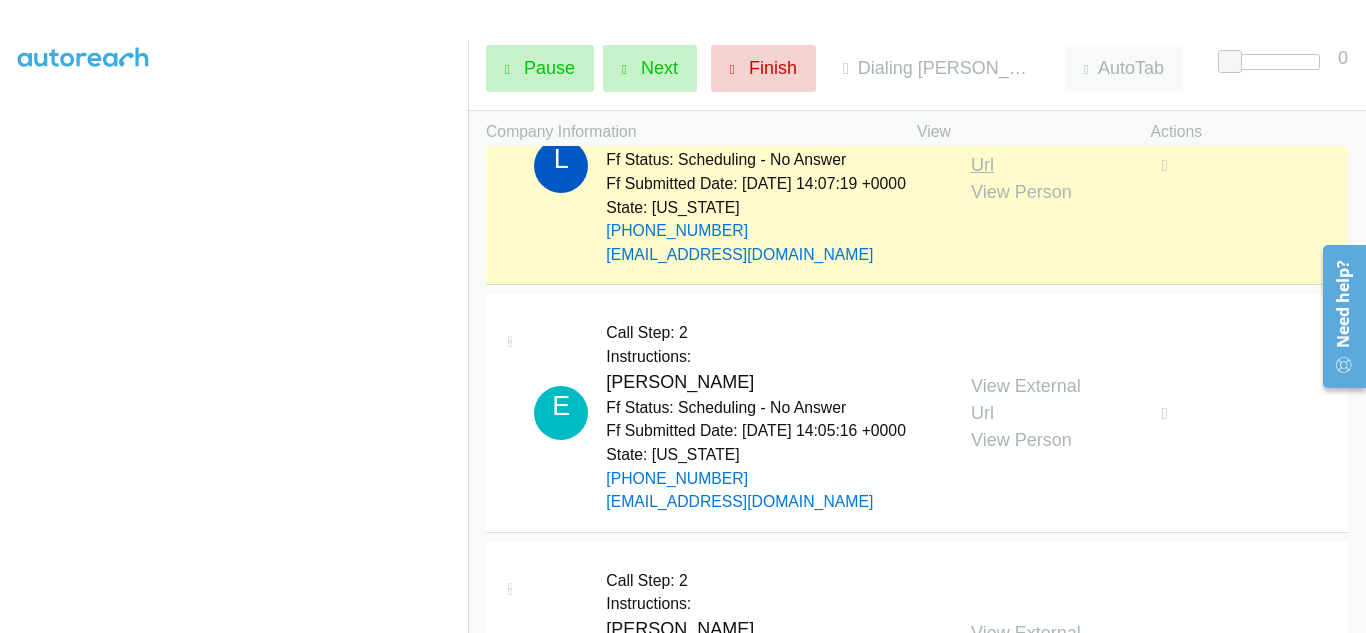 click on "View External Url" at bounding box center (1026, 151) 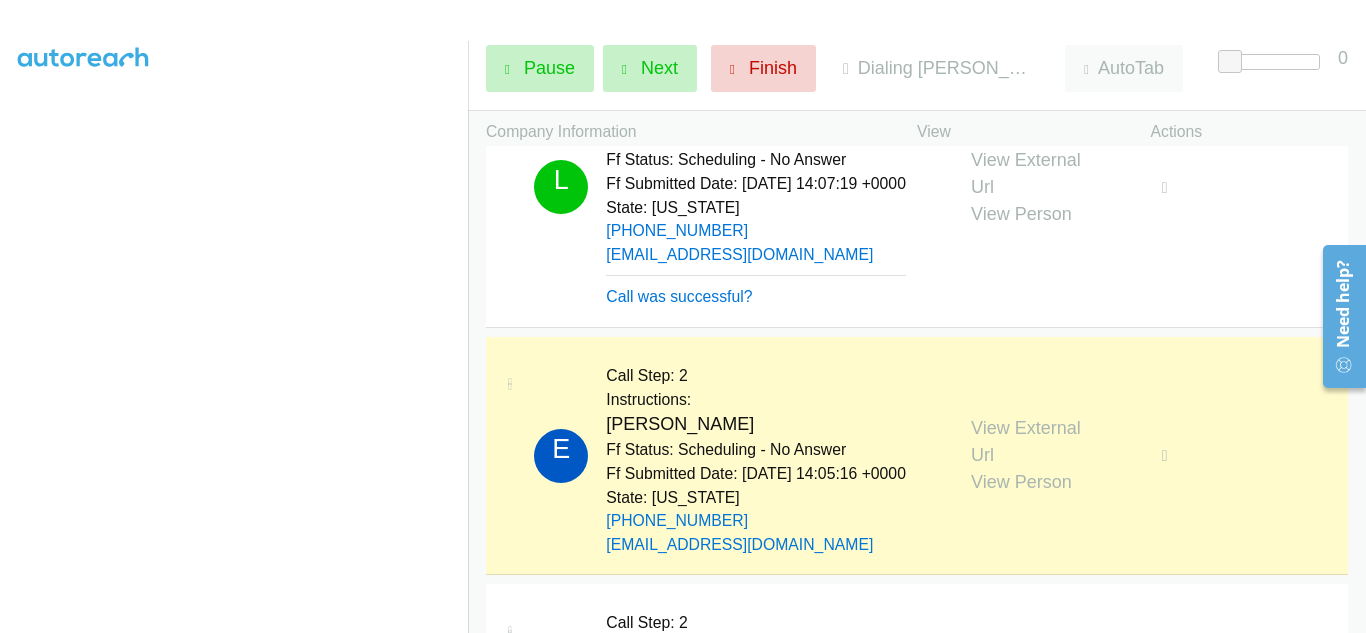 scroll, scrollTop: 2900, scrollLeft: 0, axis: vertical 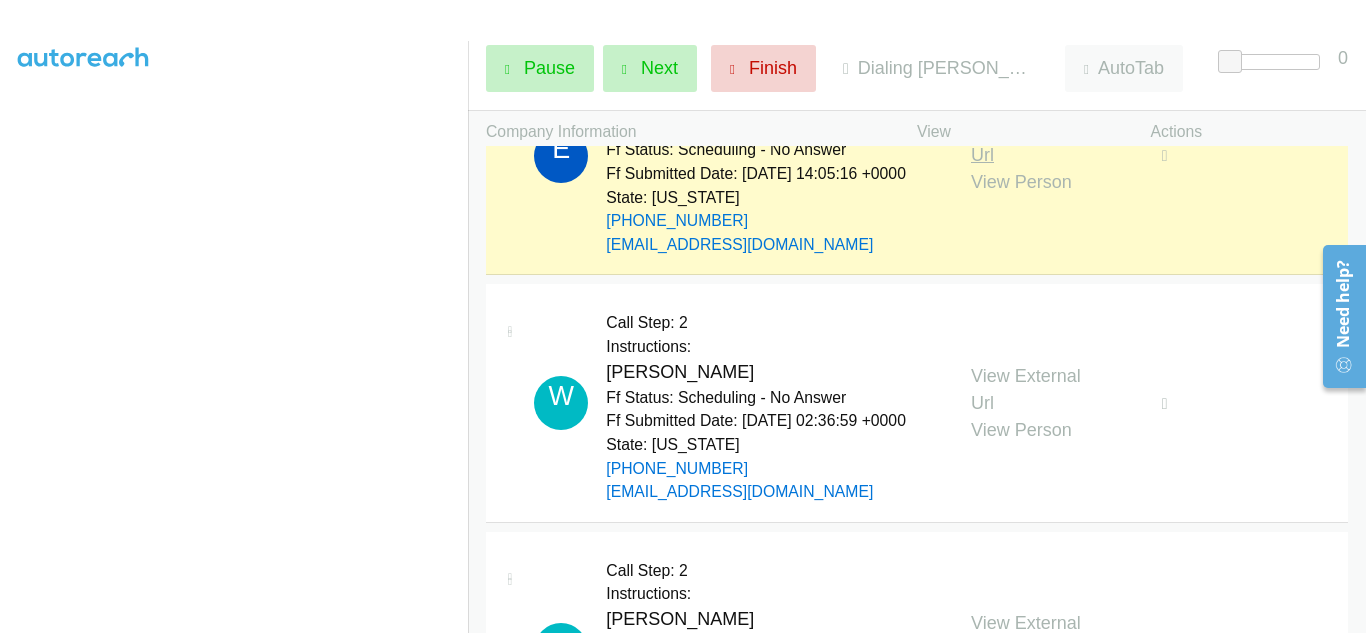 click on "View External Url" at bounding box center [1026, 141] 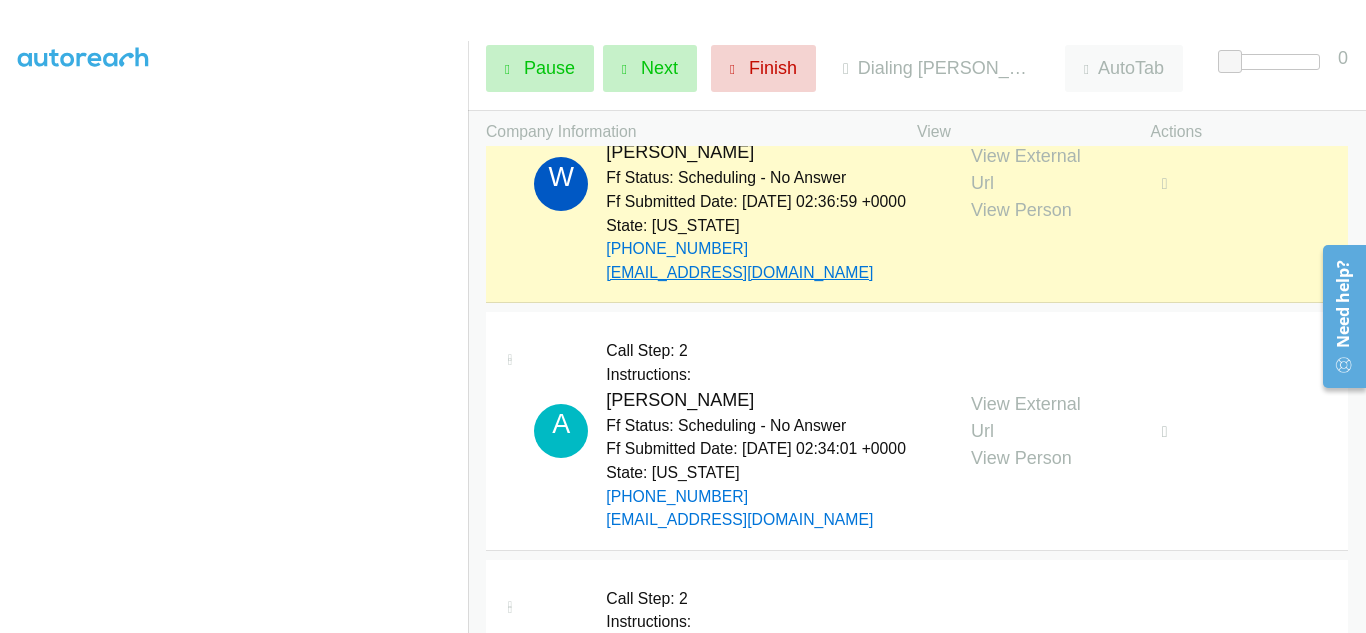 scroll, scrollTop: 3300, scrollLeft: 0, axis: vertical 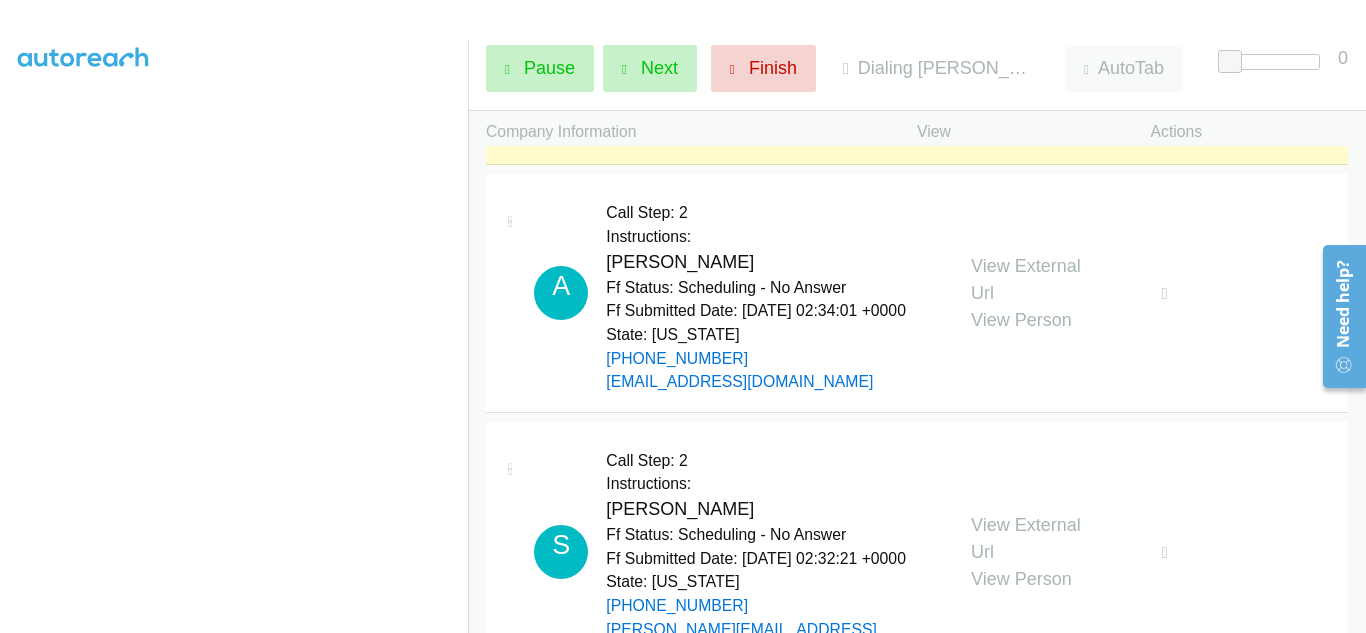 click on "View External Url" at bounding box center (1026, 31) 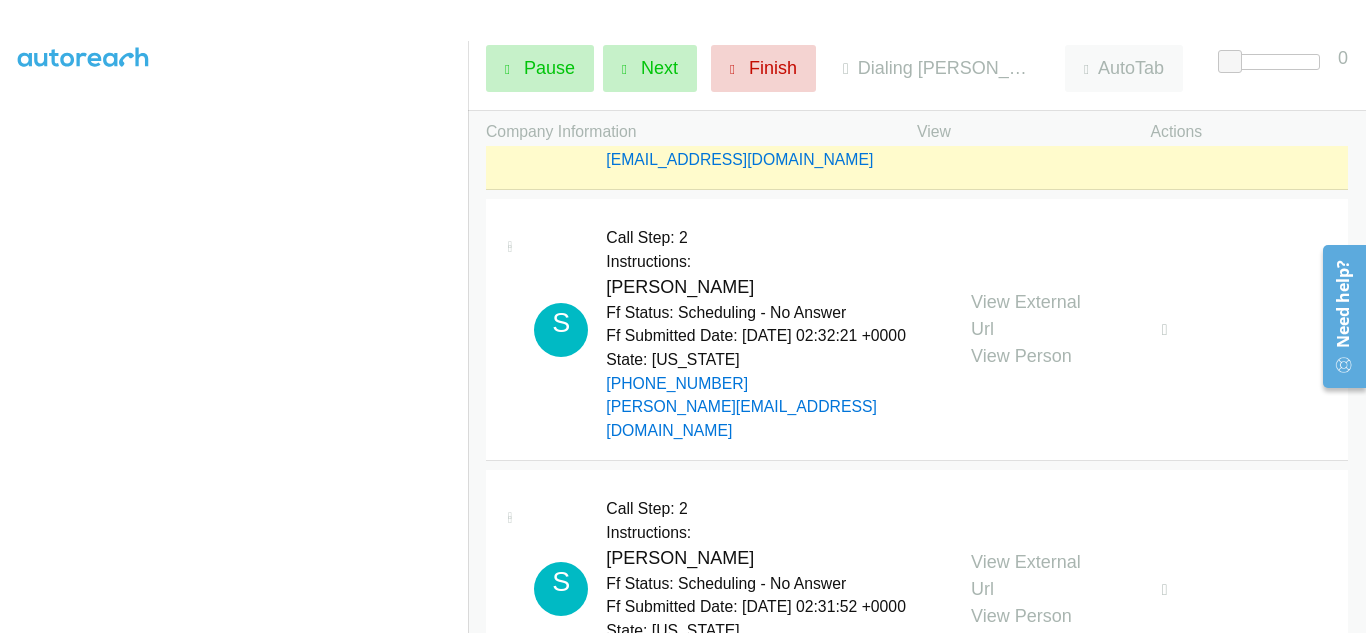 scroll, scrollTop: 3600, scrollLeft: 0, axis: vertical 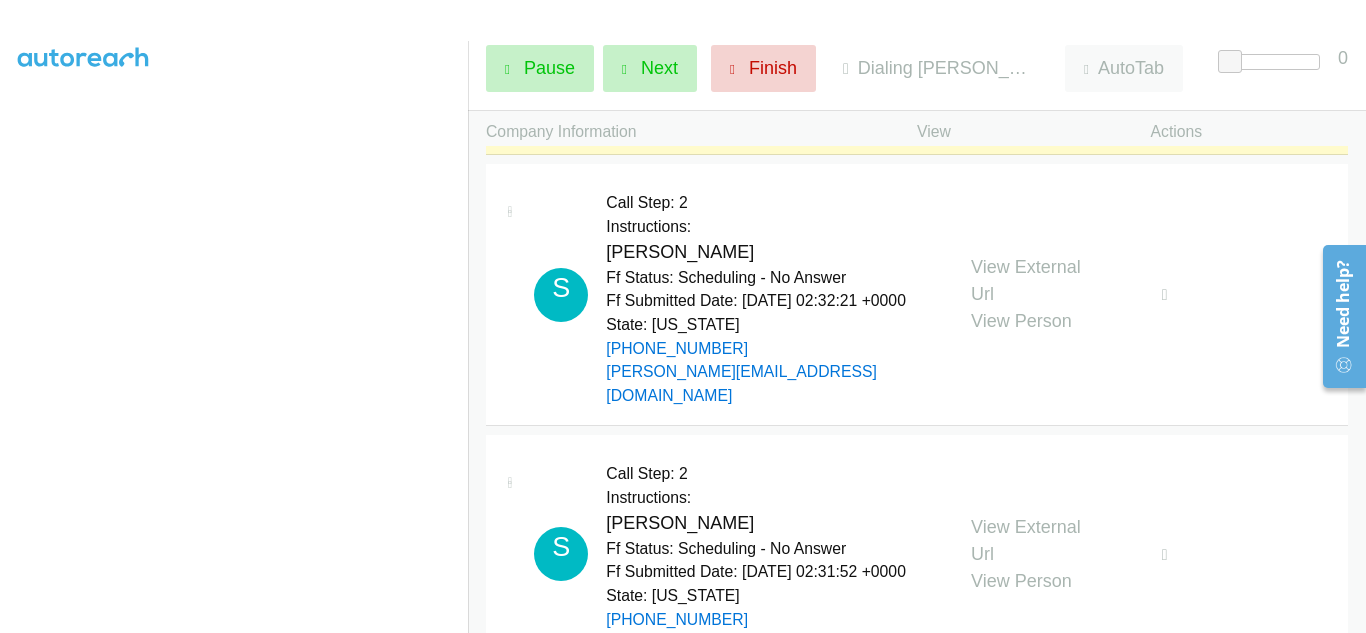 click on "View External Url" at bounding box center [1026, 21] 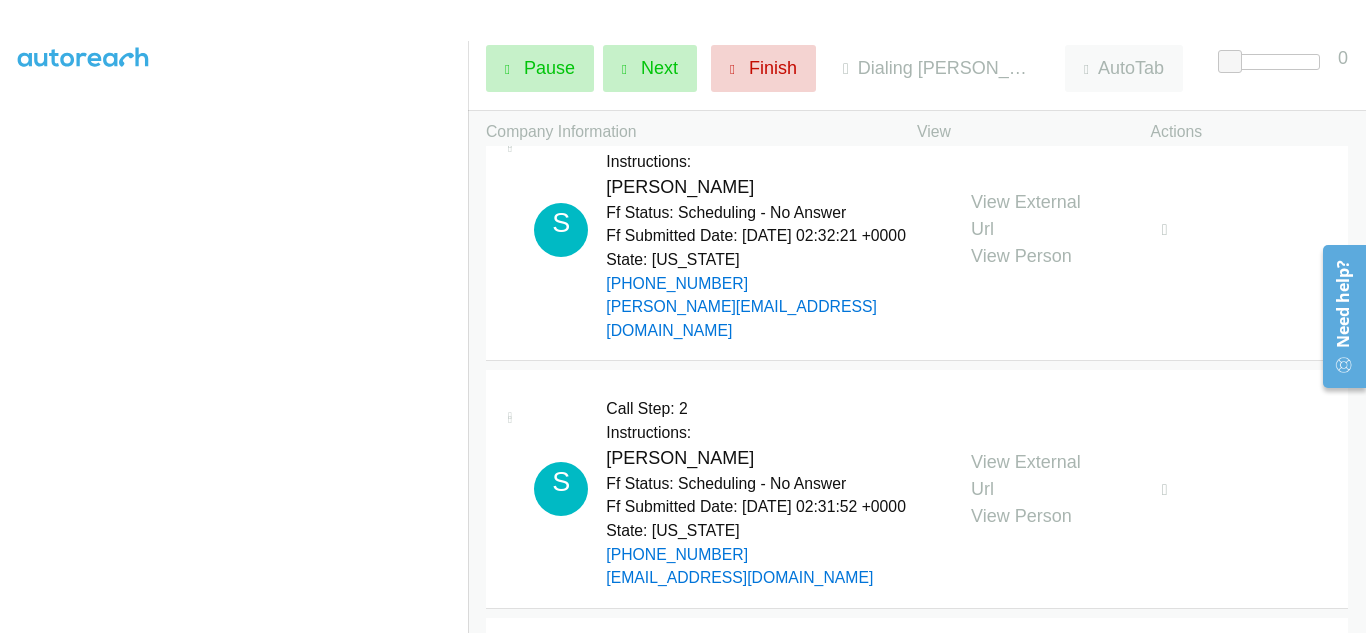 scroll, scrollTop: 3700, scrollLeft: 0, axis: vertical 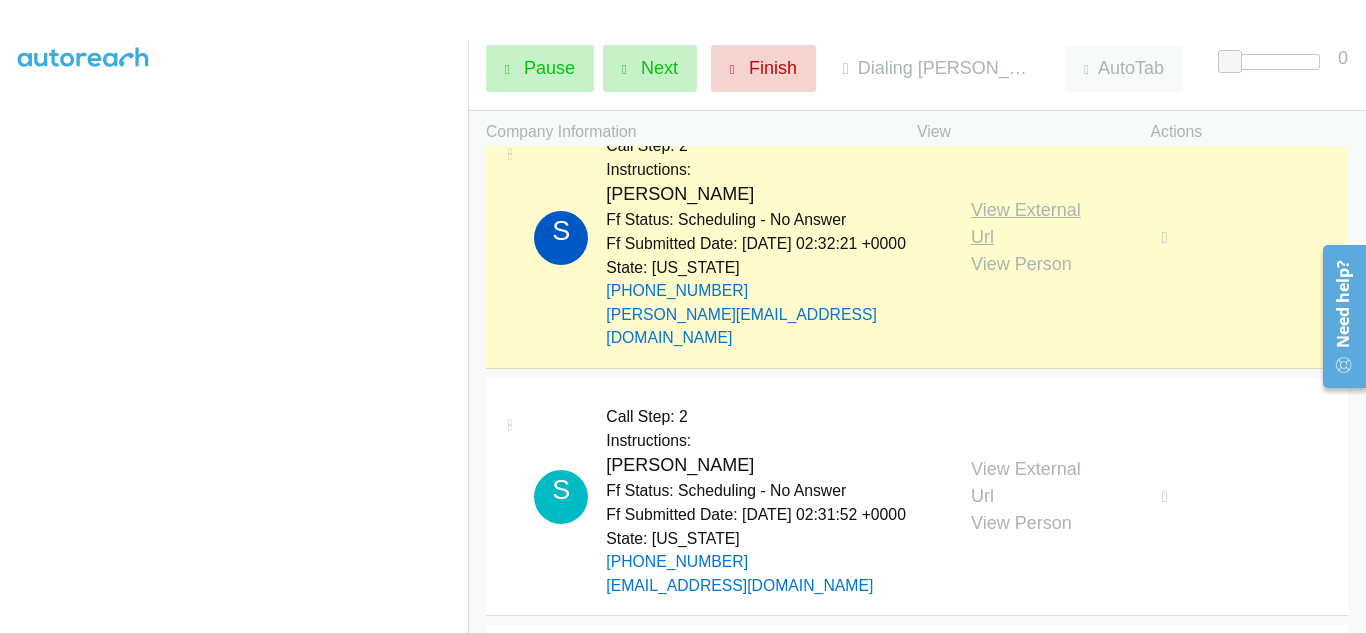 click on "View External Url" at bounding box center [1026, 223] 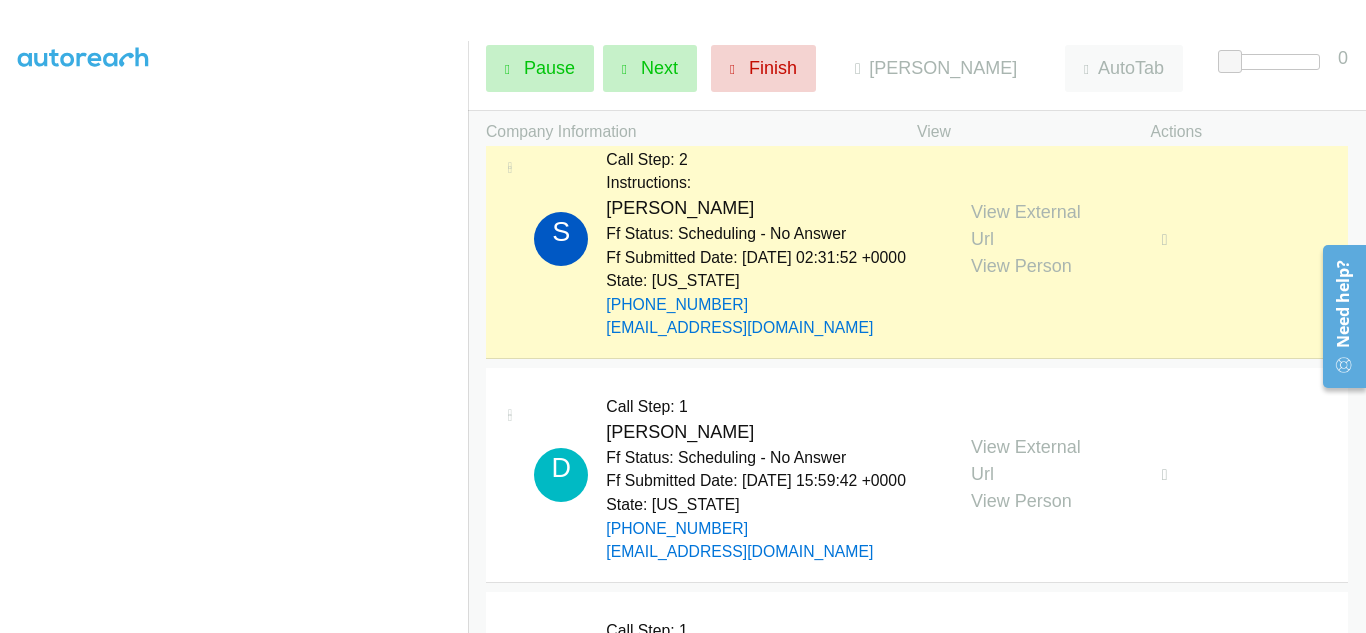 scroll, scrollTop: 4100, scrollLeft: 0, axis: vertical 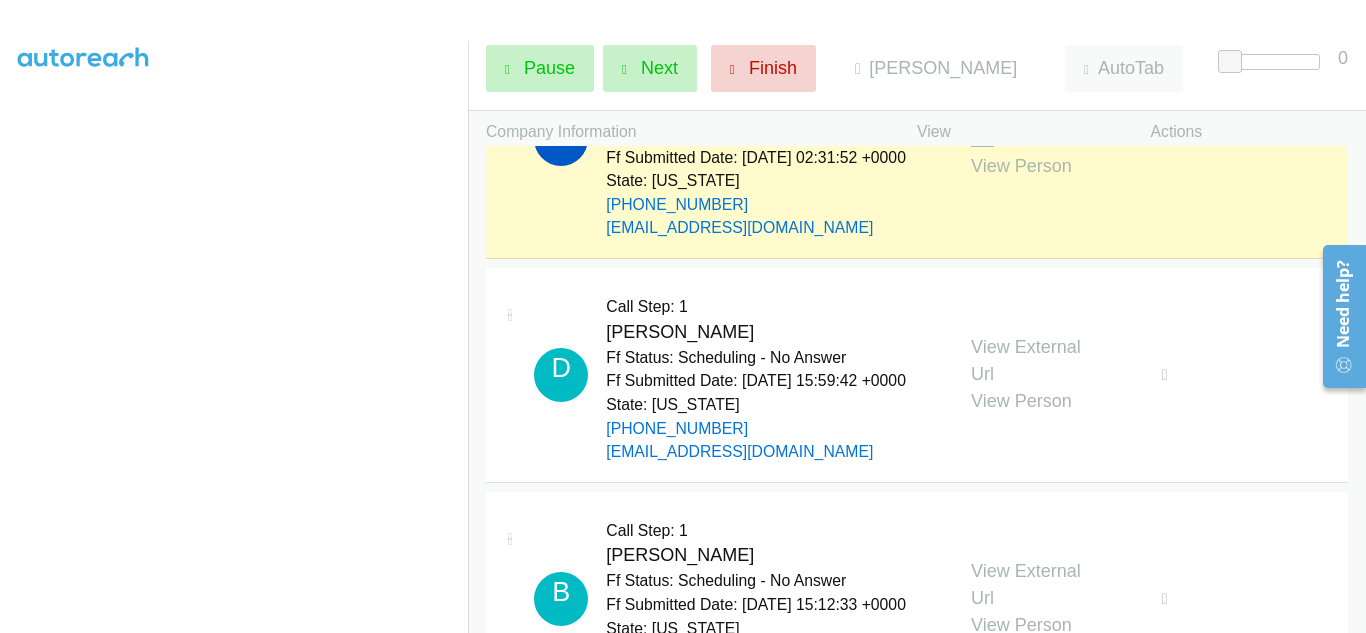 click on "View External Url" at bounding box center (1026, 125) 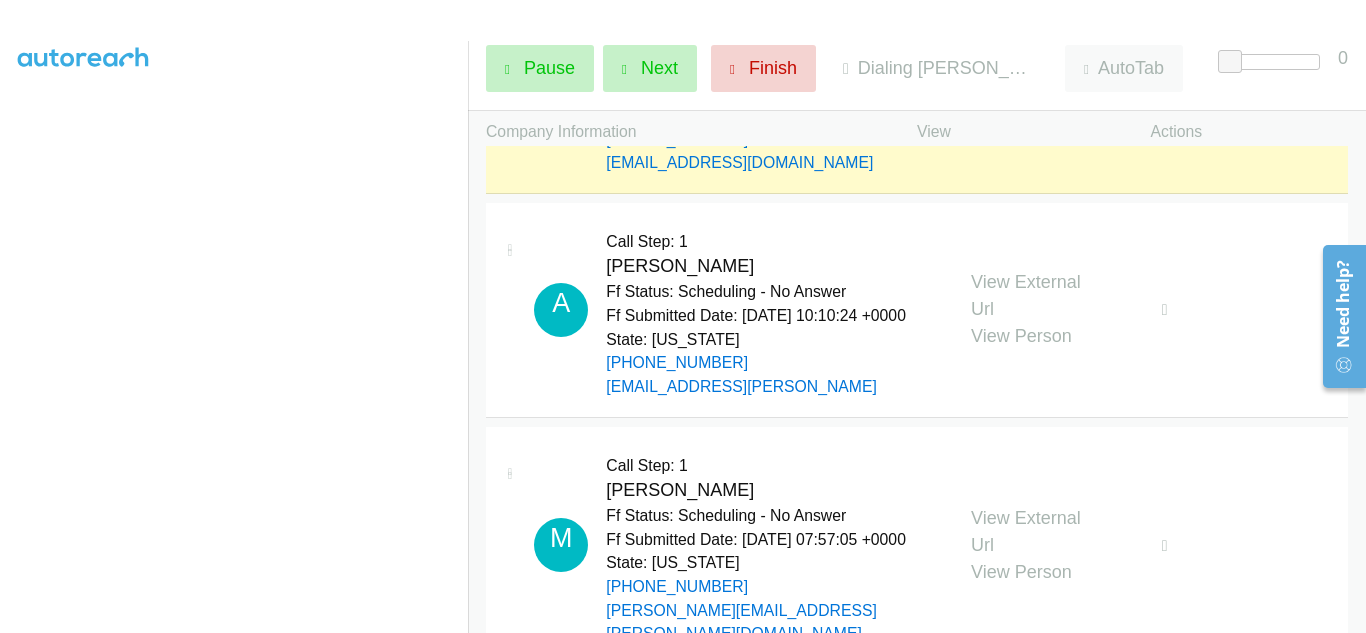 scroll, scrollTop: 4700, scrollLeft: 0, axis: vertical 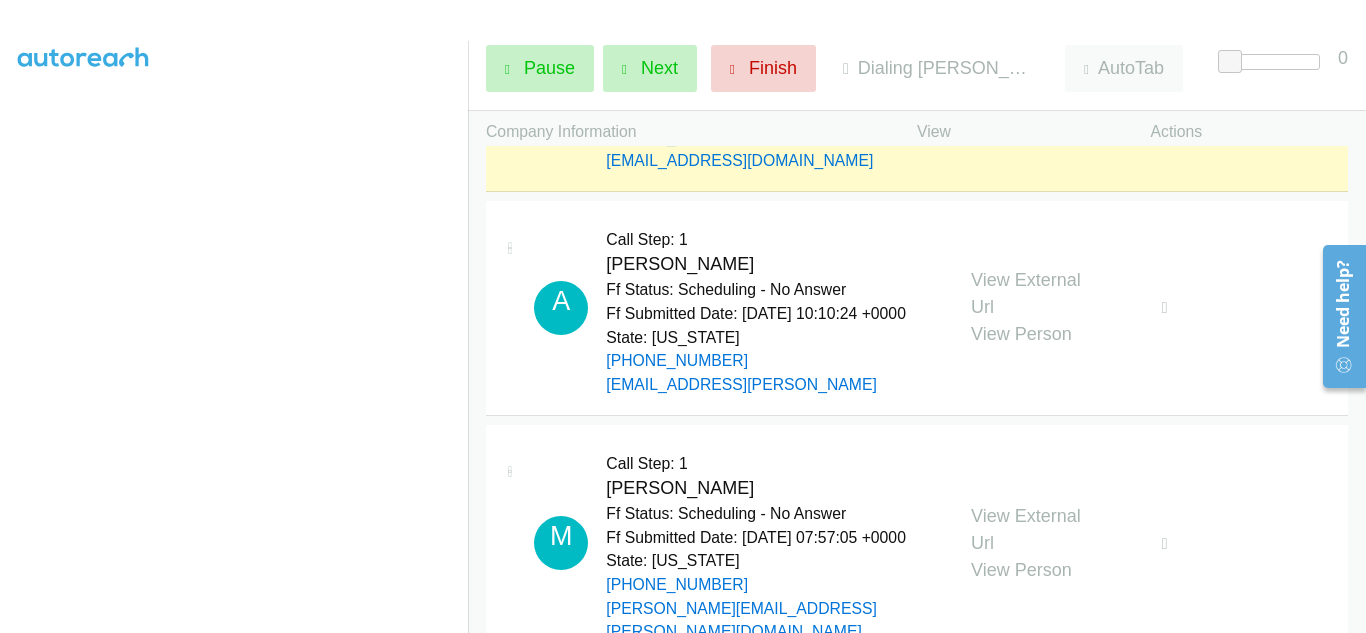 click on "View External Url" at bounding box center (1026, 69) 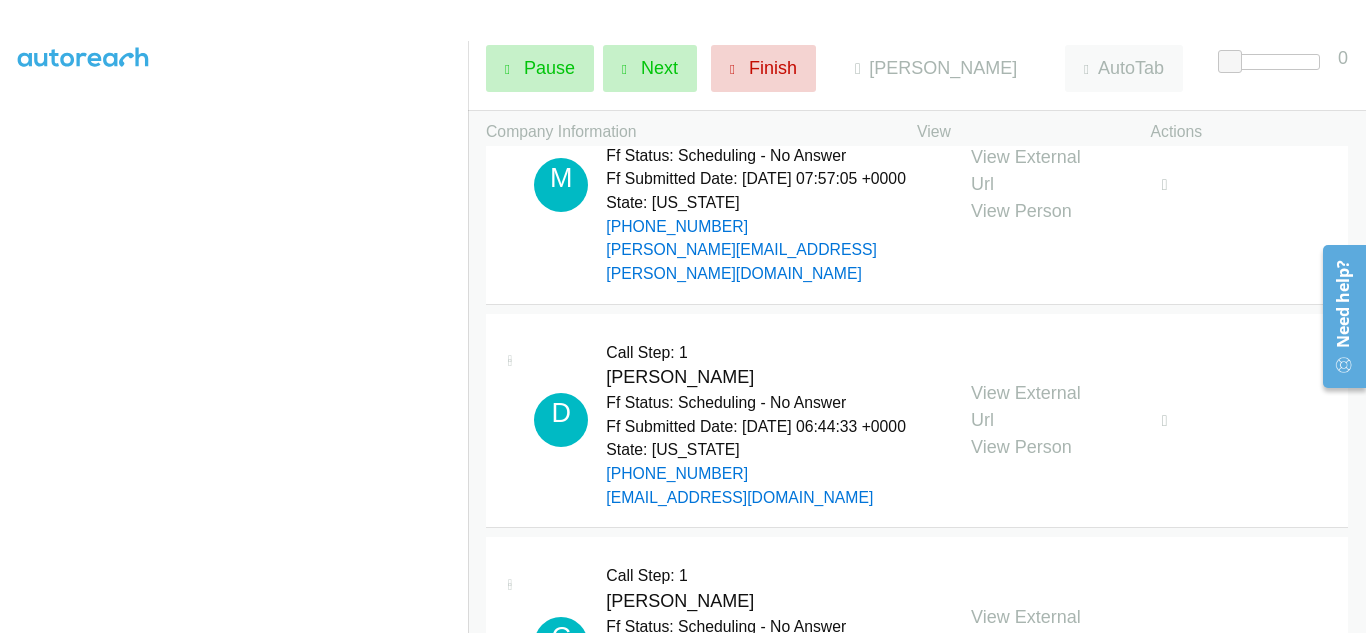 scroll, scrollTop: 5200, scrollLeft: 0, axis: vertical 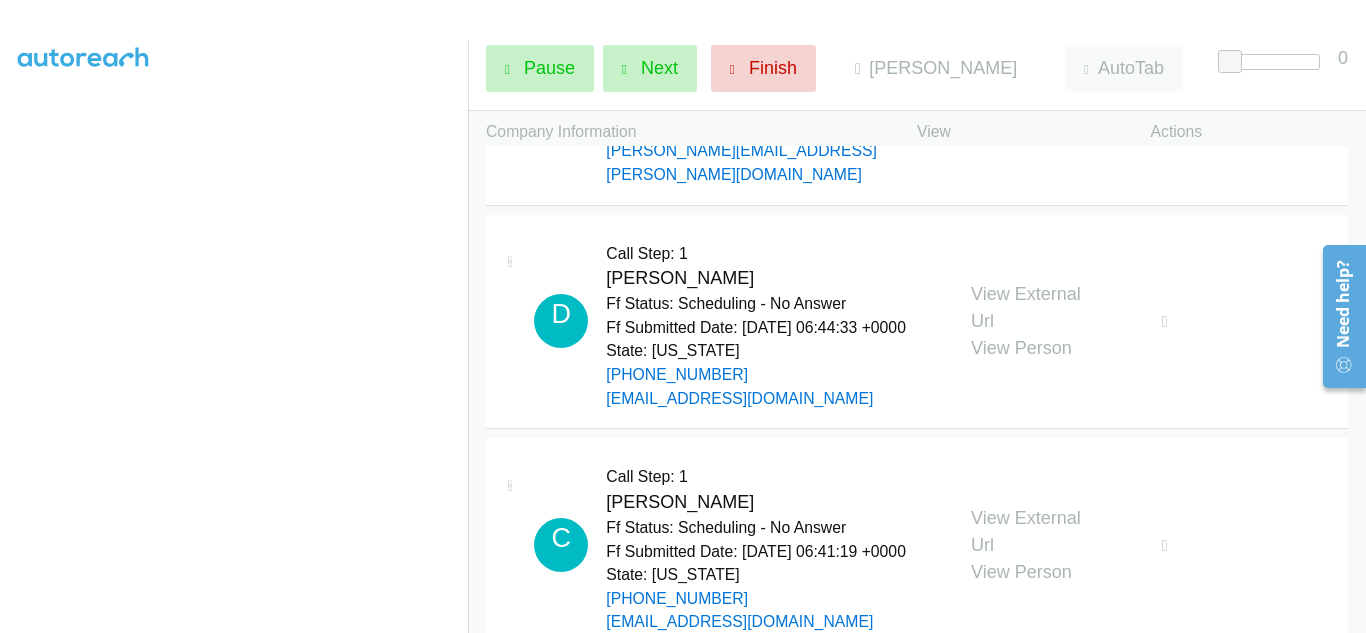 click on "View External Url" at bounding box center [1026, -164] 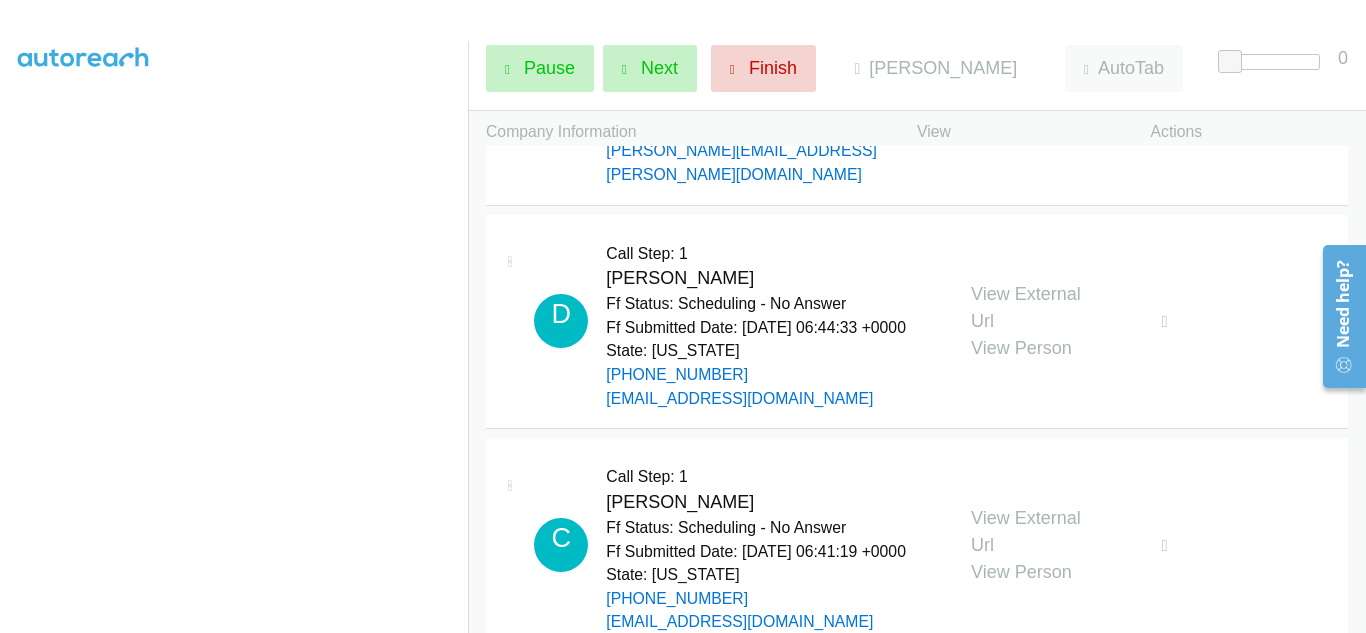scroll, scrollTop: 488, scrollLeft: 0, axis: vertical 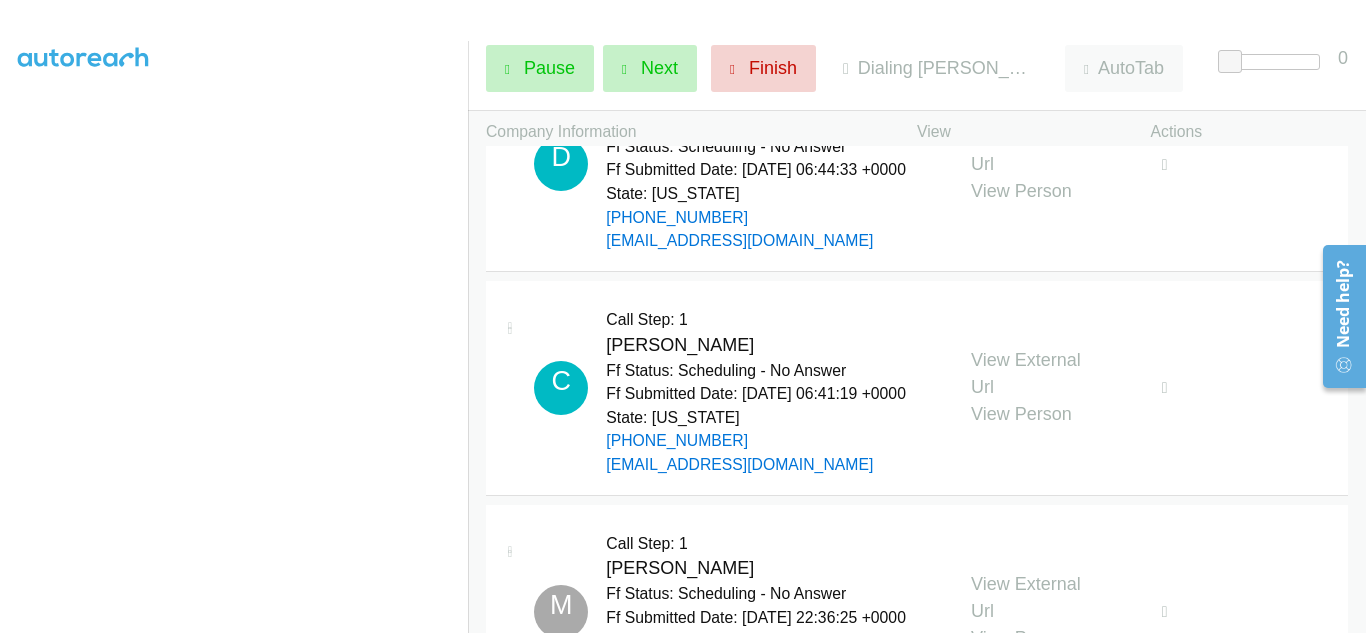 click on "View External Url" at bounding box center (1026, -86) 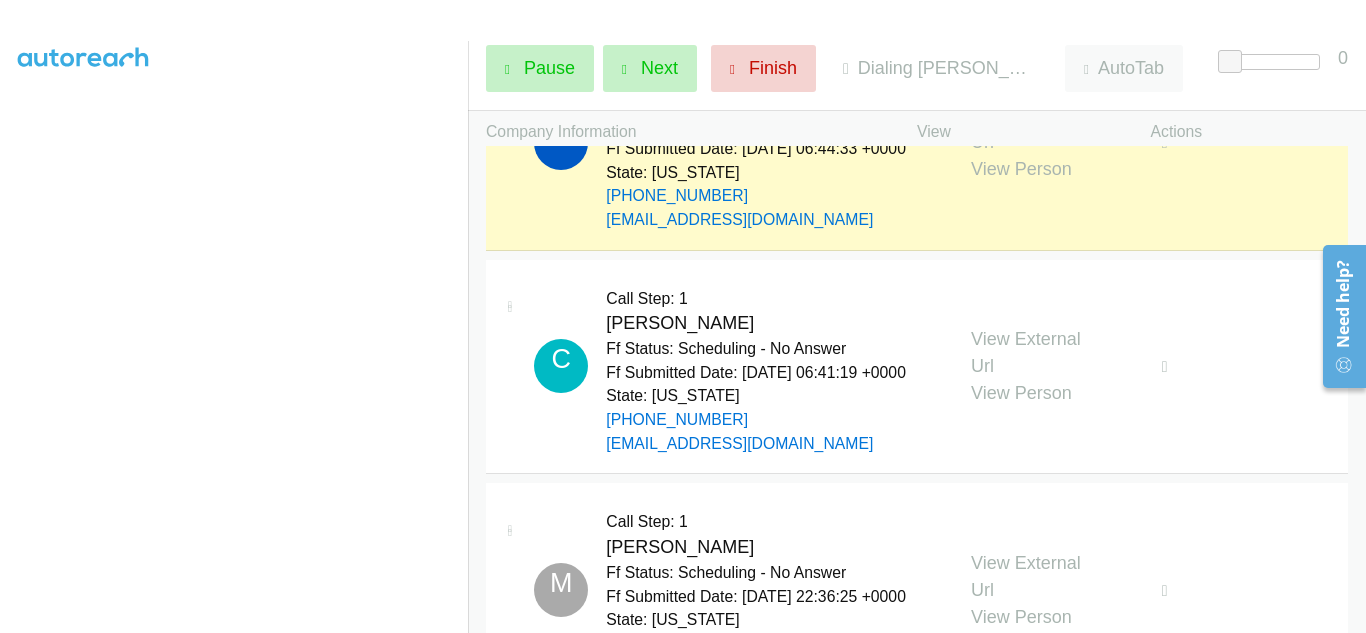 scroll, scrollTop: 5500, scrollLeft: 0, axis: vertical 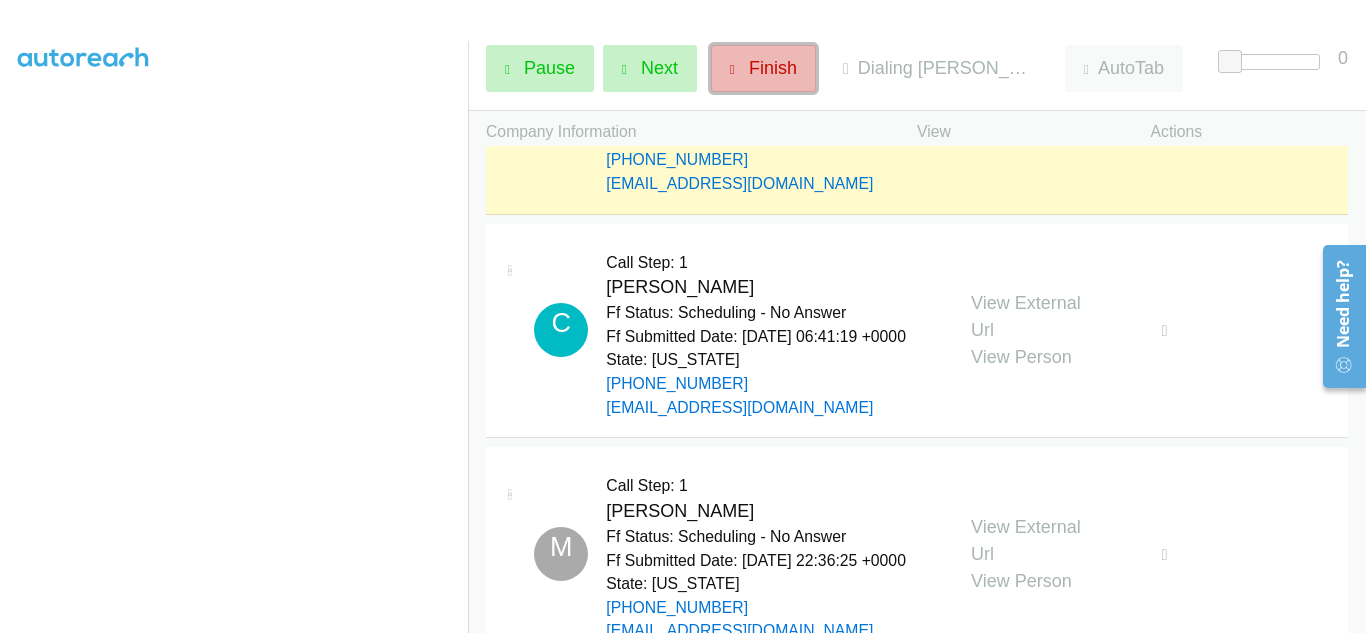 click on "Finish" at bounding box center [773, 68] 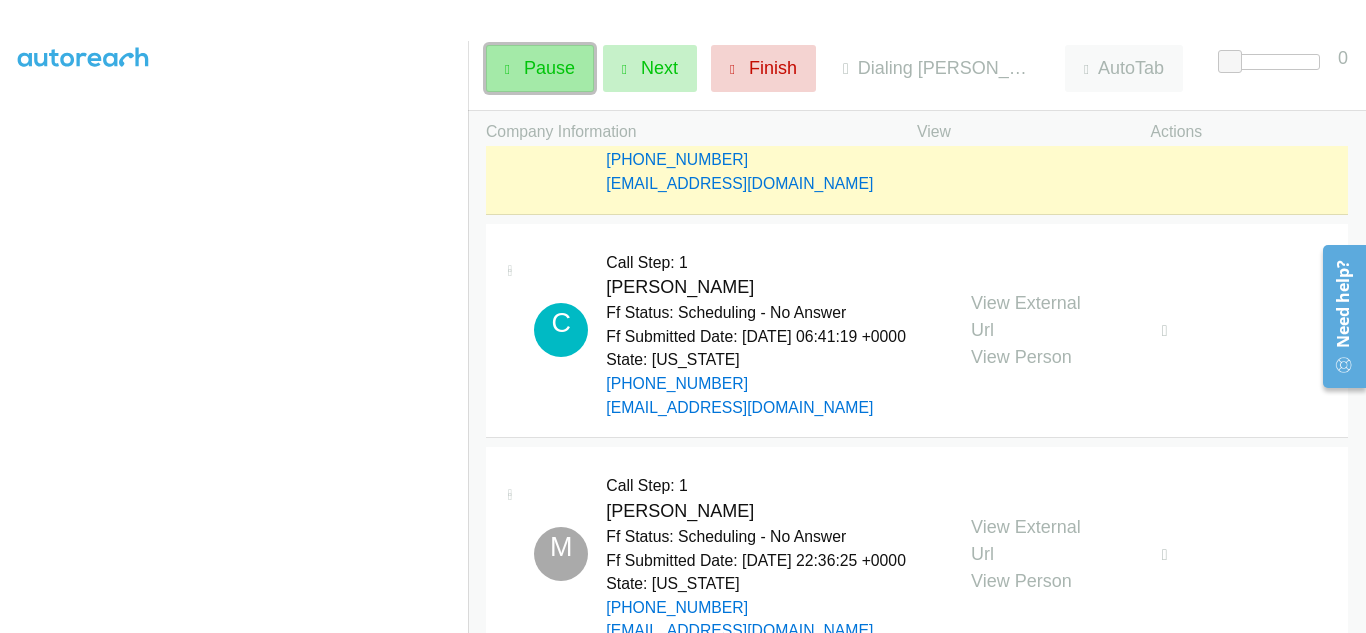 click on "Pause" at bounding box center [549, 68] 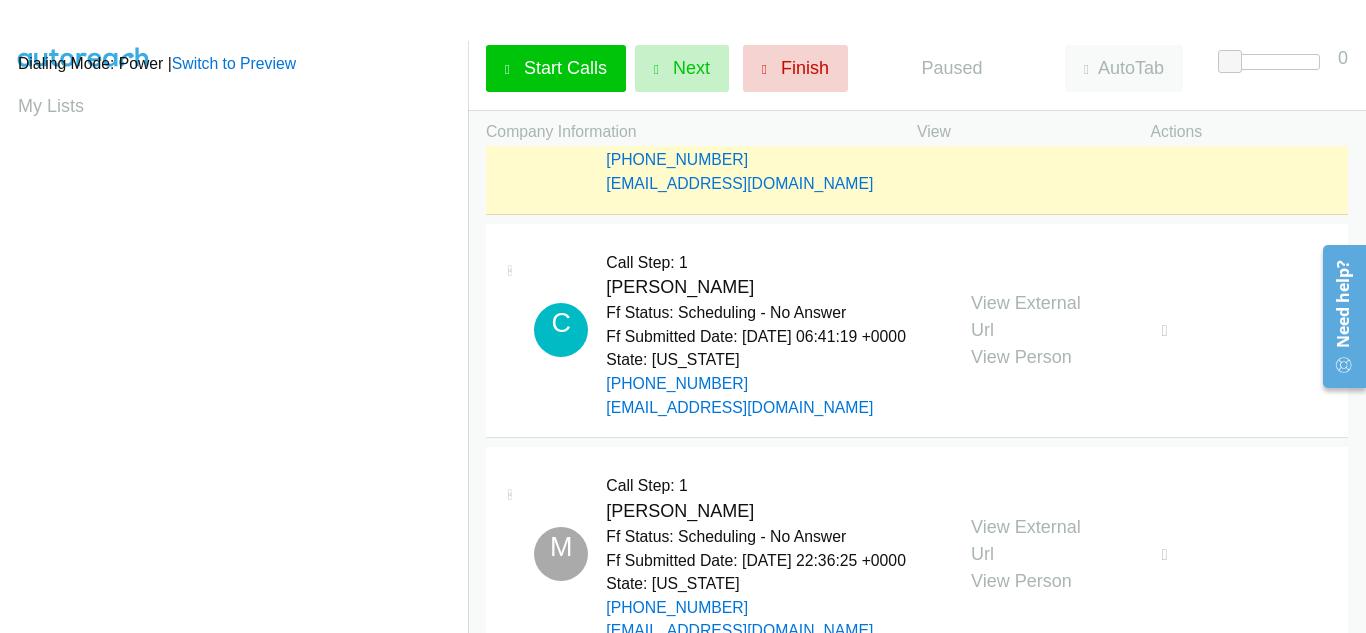 scroll, scrollTop: 0, scrollLeft: 0, axis: both 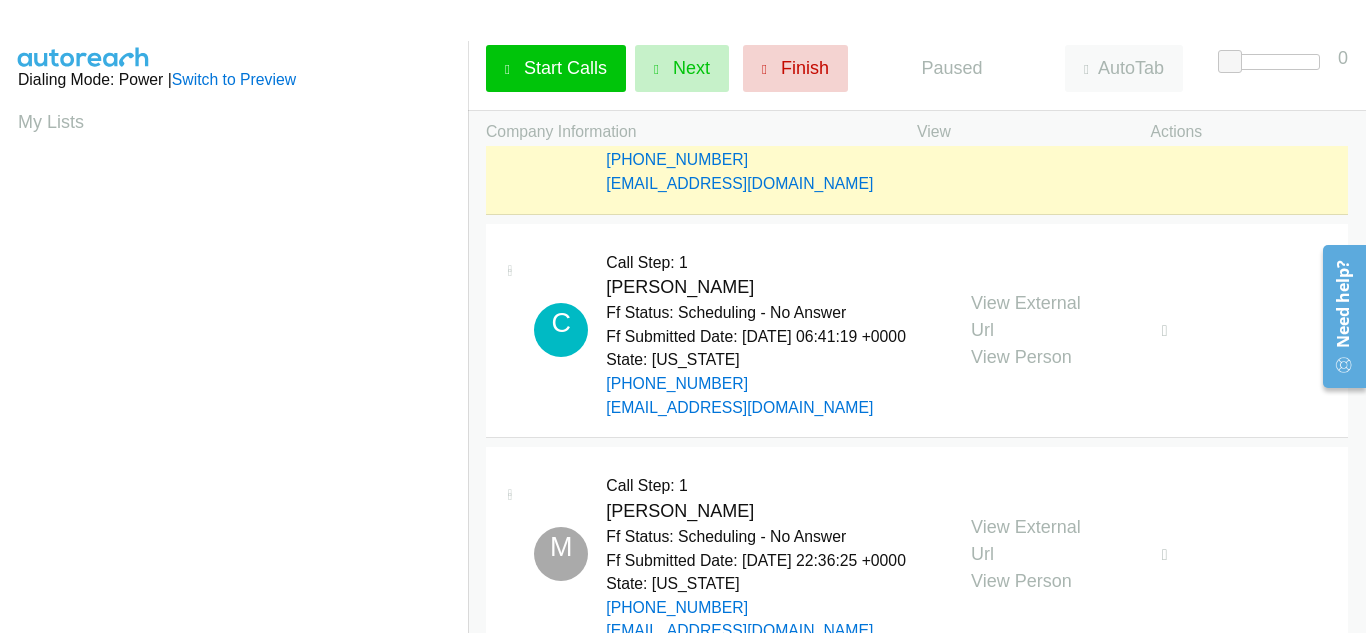 click on "View External Url
View Person
View External Url
Email
Schedule/Manage Callback
Skip Call
Add to do not call list" at bounding box center [1079, 107] 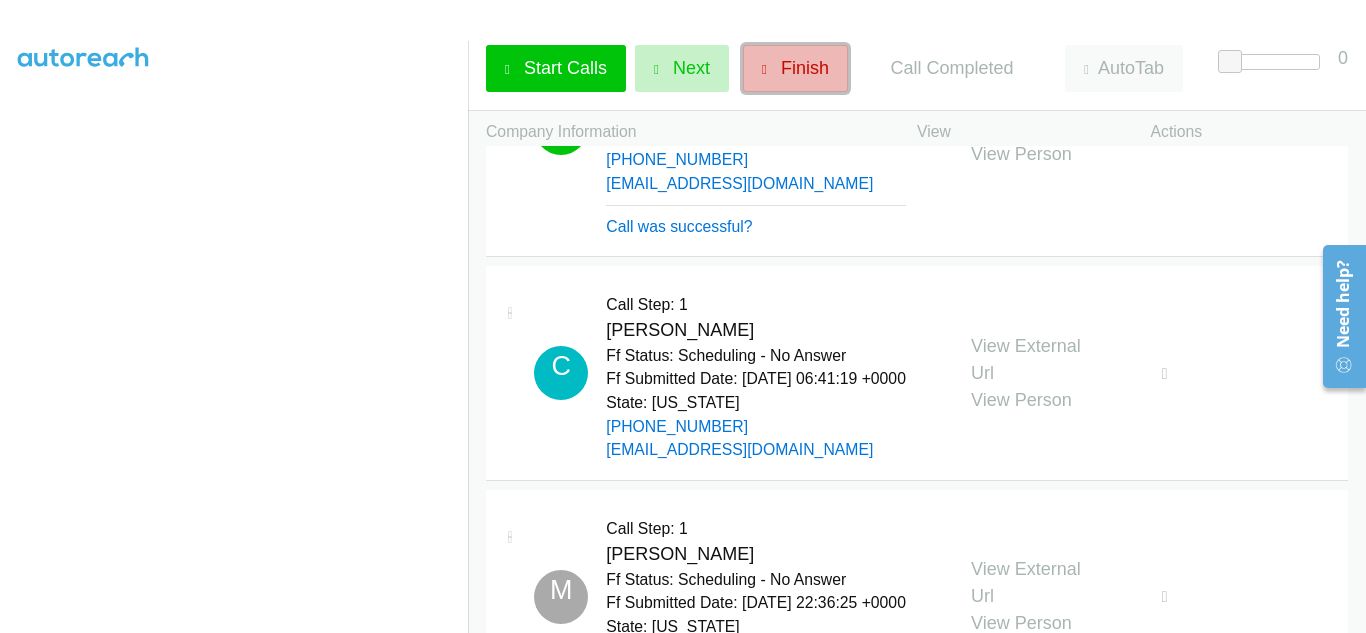 click on "Finish" at bounding box center (795, 68) 